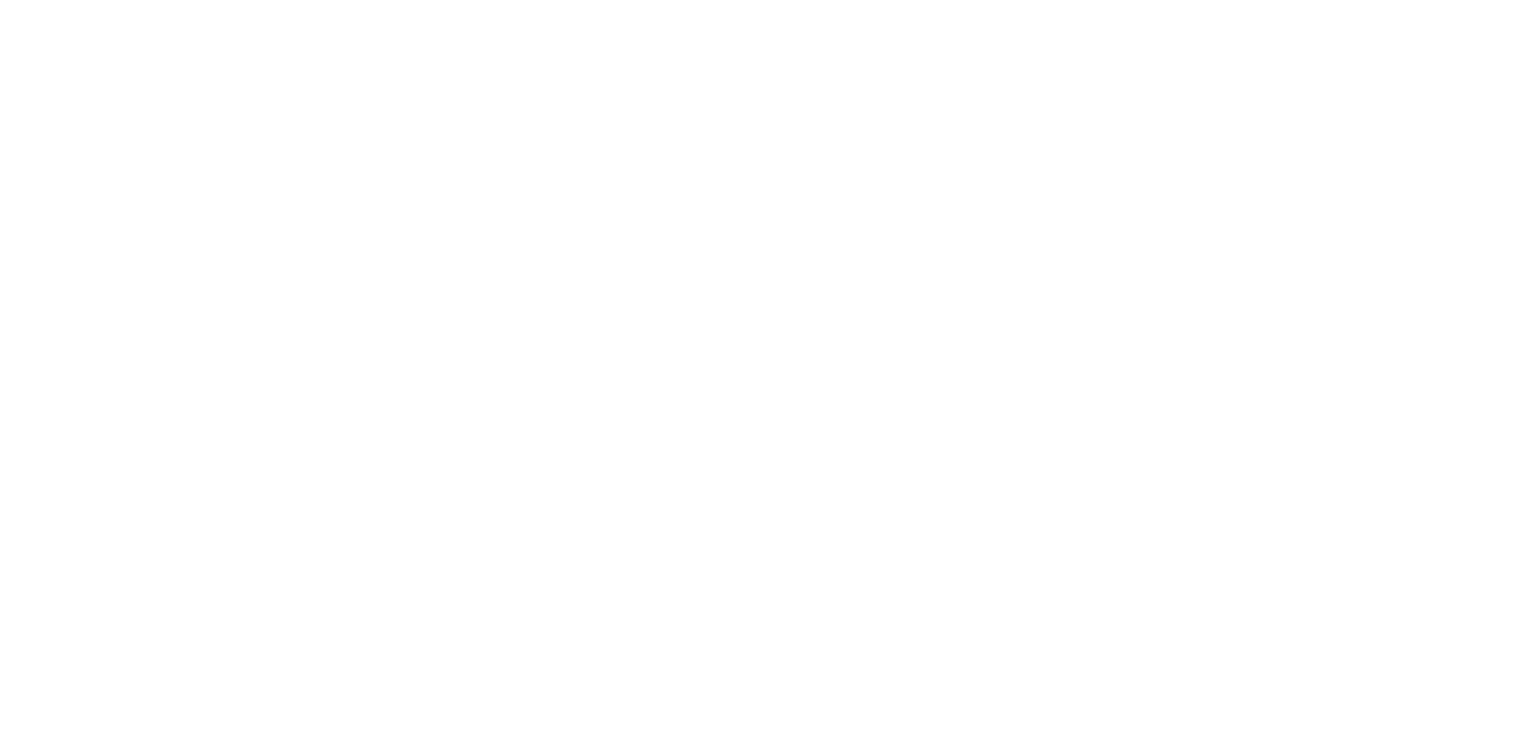 scroll, scrollTop: 0, scrollLeft: 0, axis: both 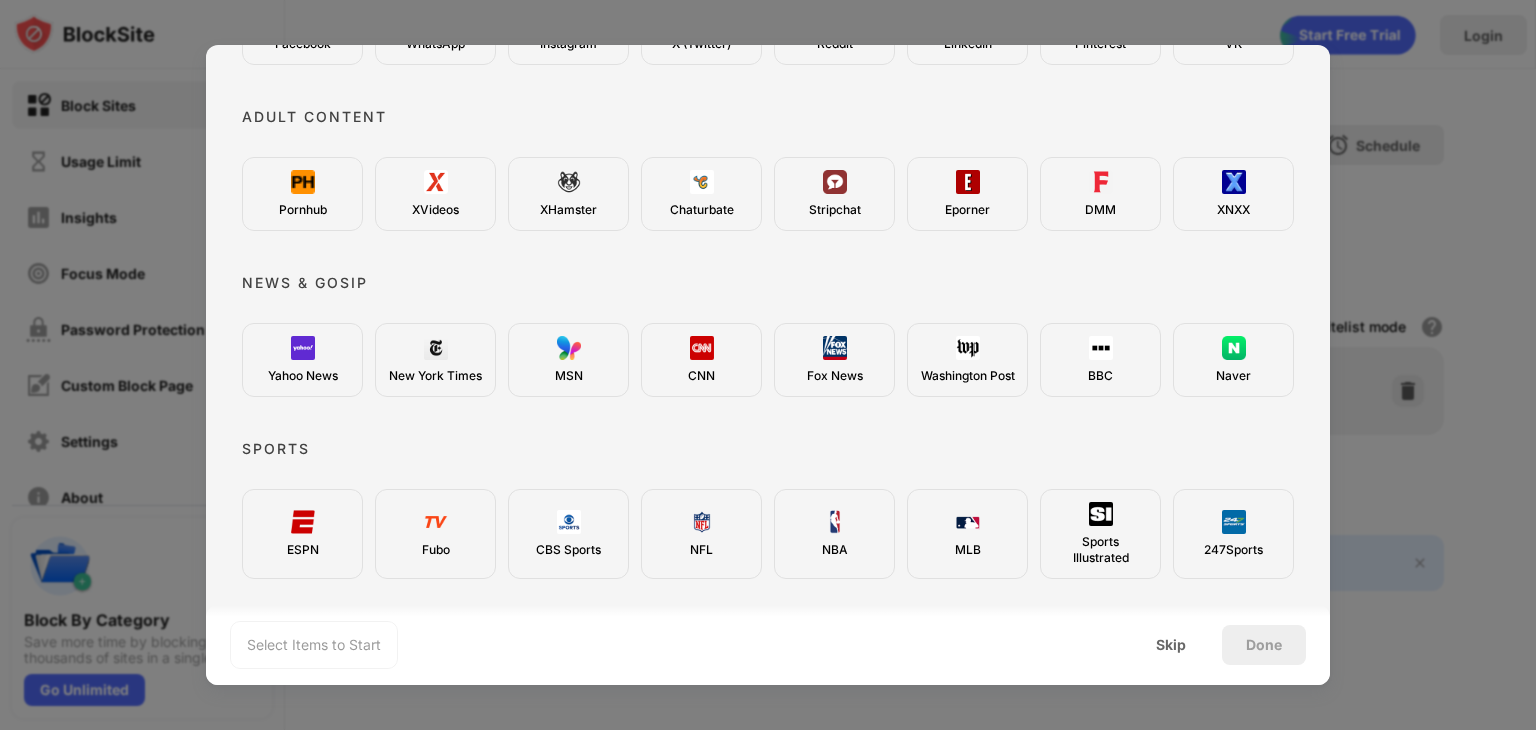 click on "Select Items to Start" at bounding box center [314, 645] 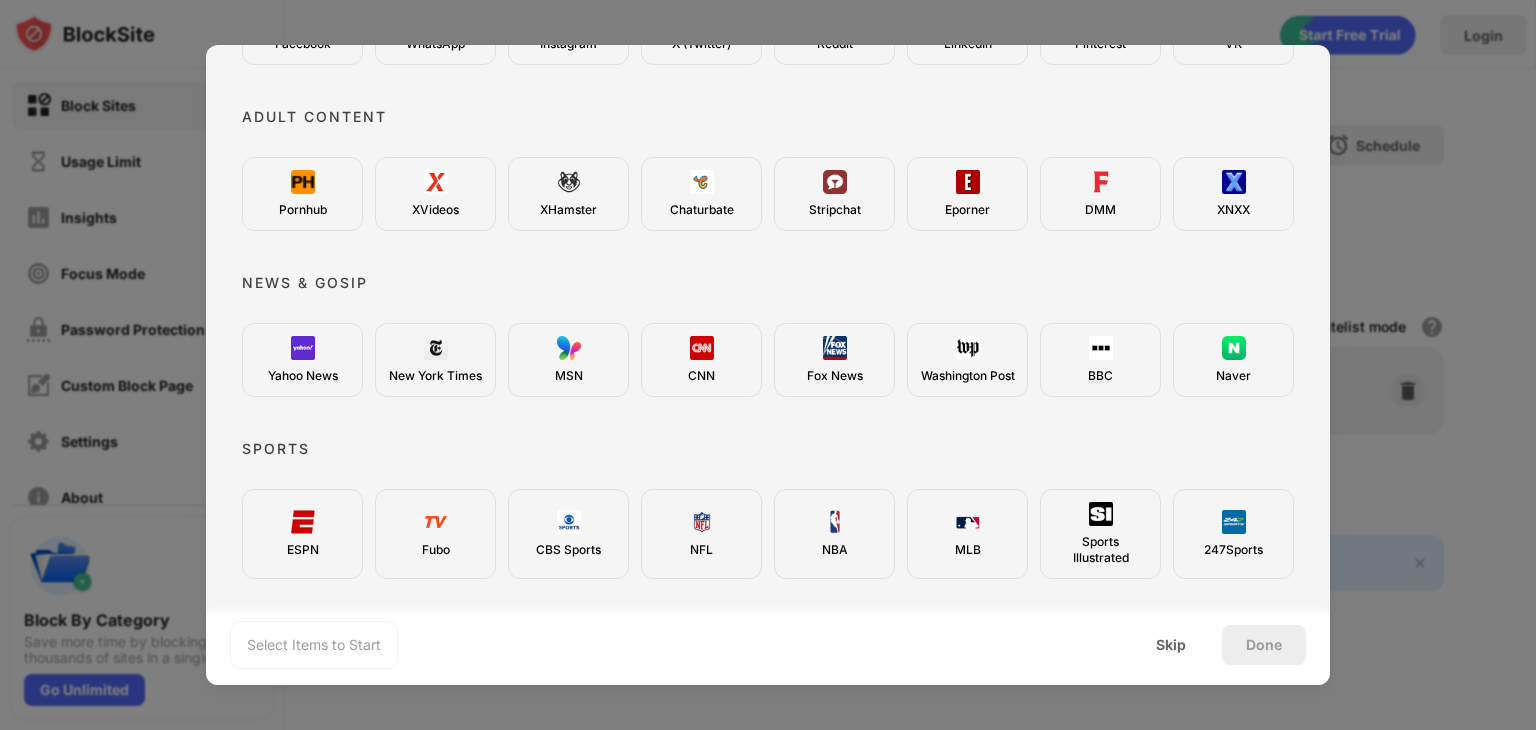 click on "Select Items to Start" at bounding box center [314, 645] 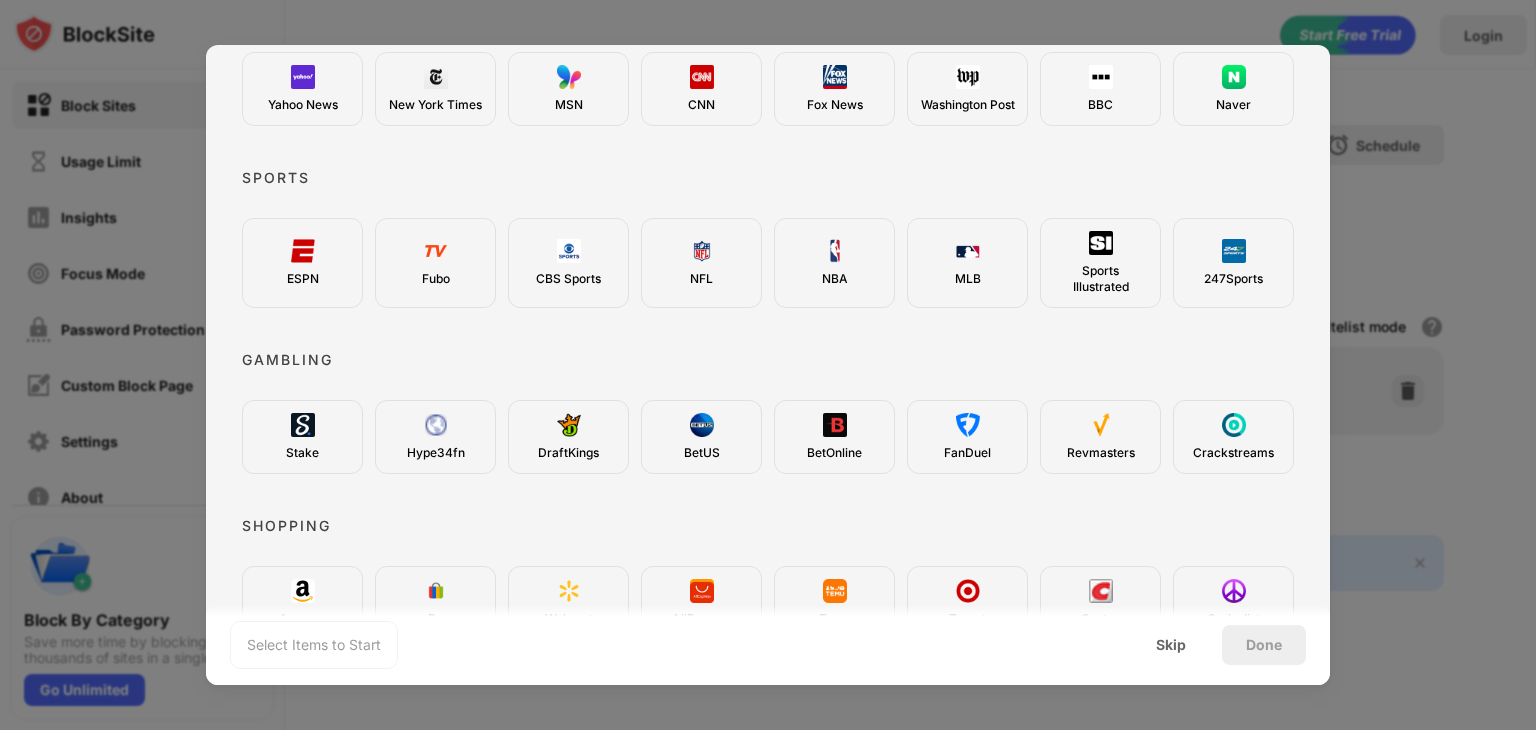 scroll, scrollTop: 0, scrollLeft: 0, axis: both 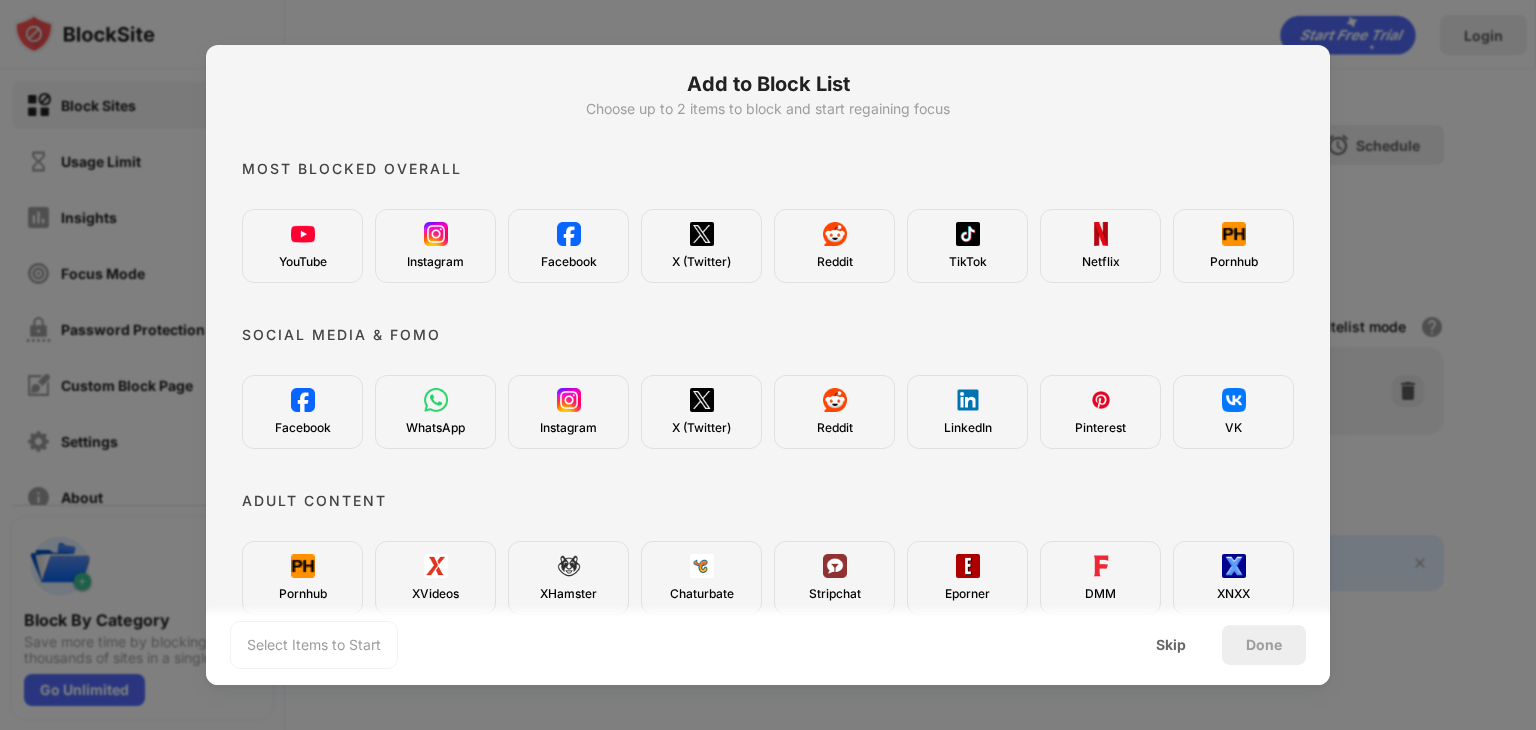 click on "YouTube" at bounding box center [302, 246] 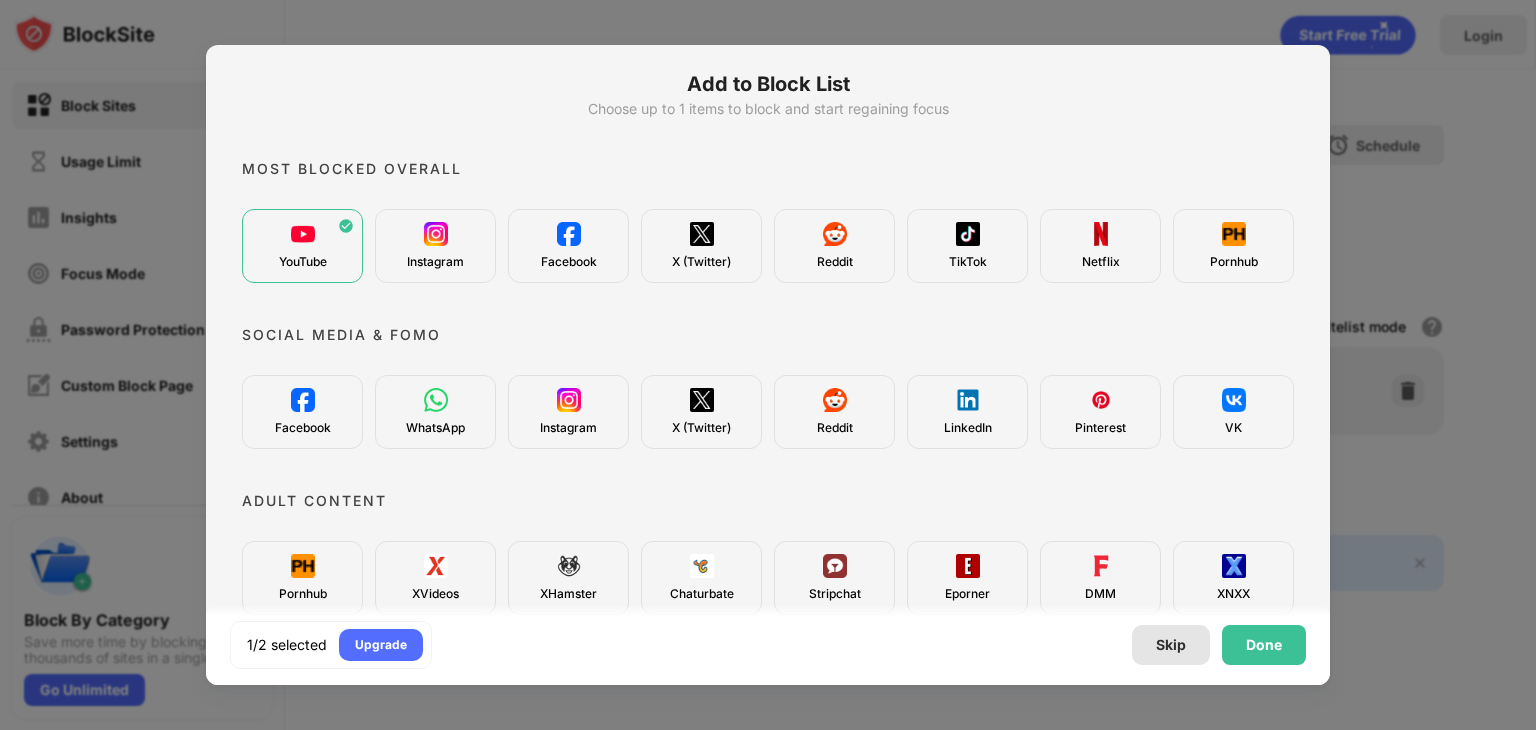 click on "Skip" at bounding box center (1171, 645) 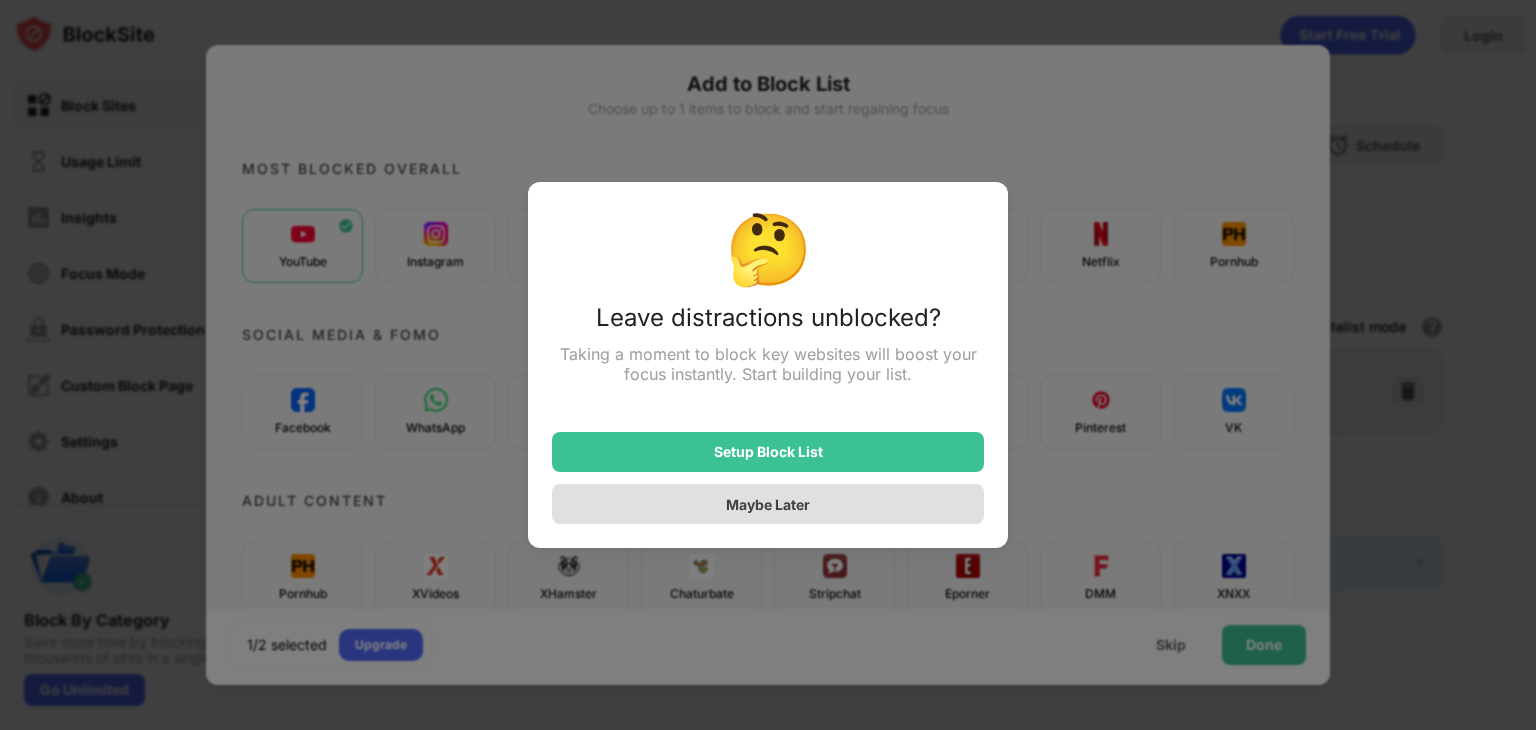 click on "Maybe Later" at bounding box center [768, 504] 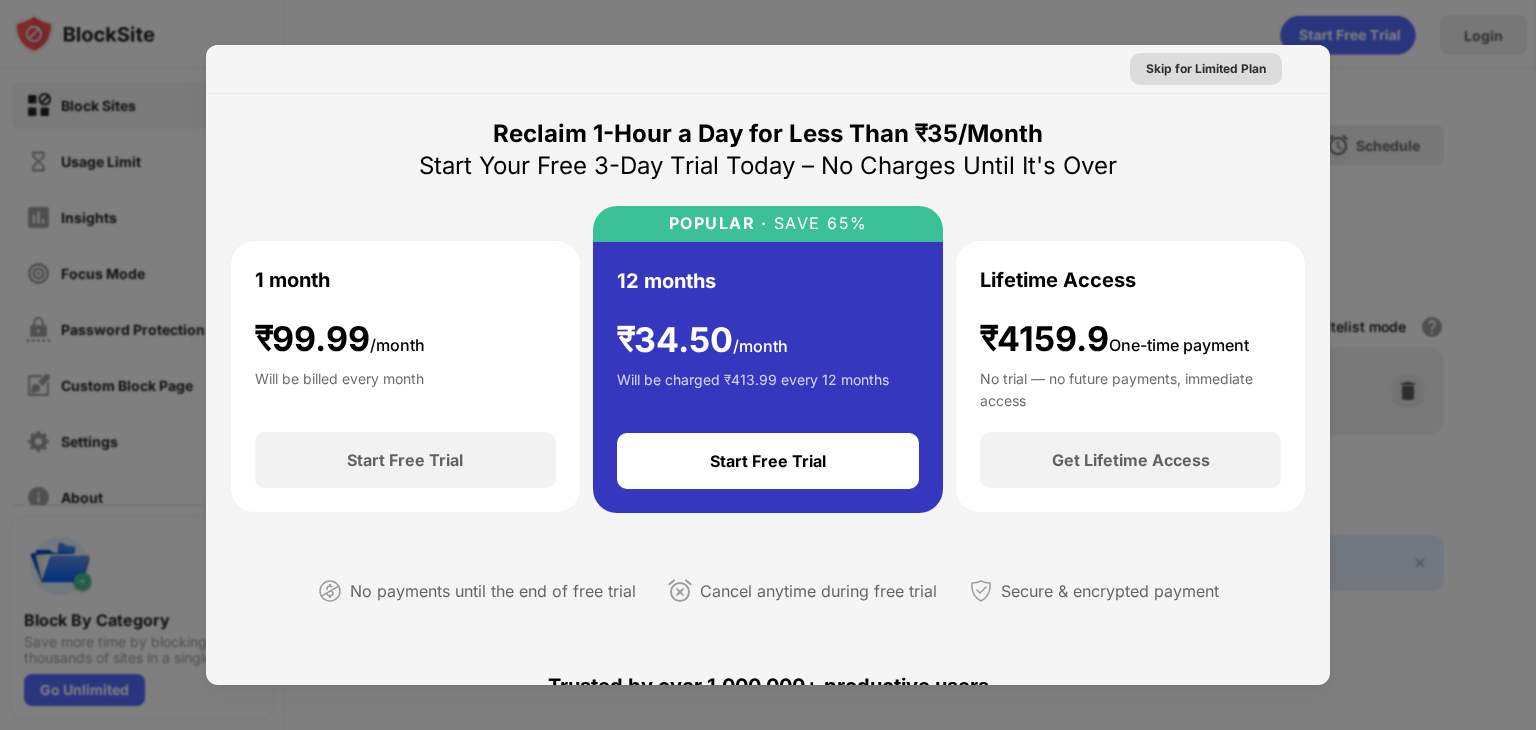 click on "Skip for Limited Plan" at bounding box center (1206, 69) 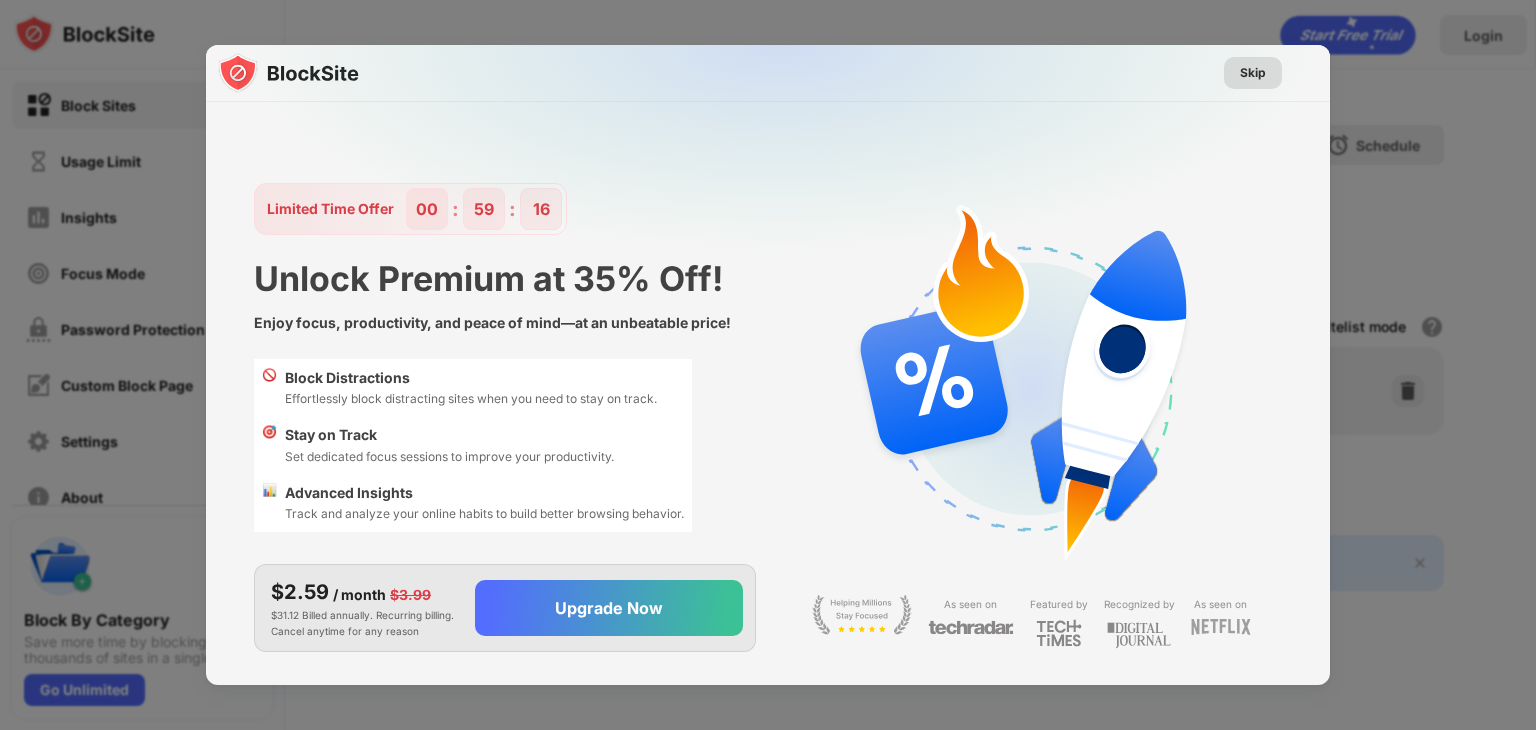 click on "Skip" at bounding box center [1253, 73] 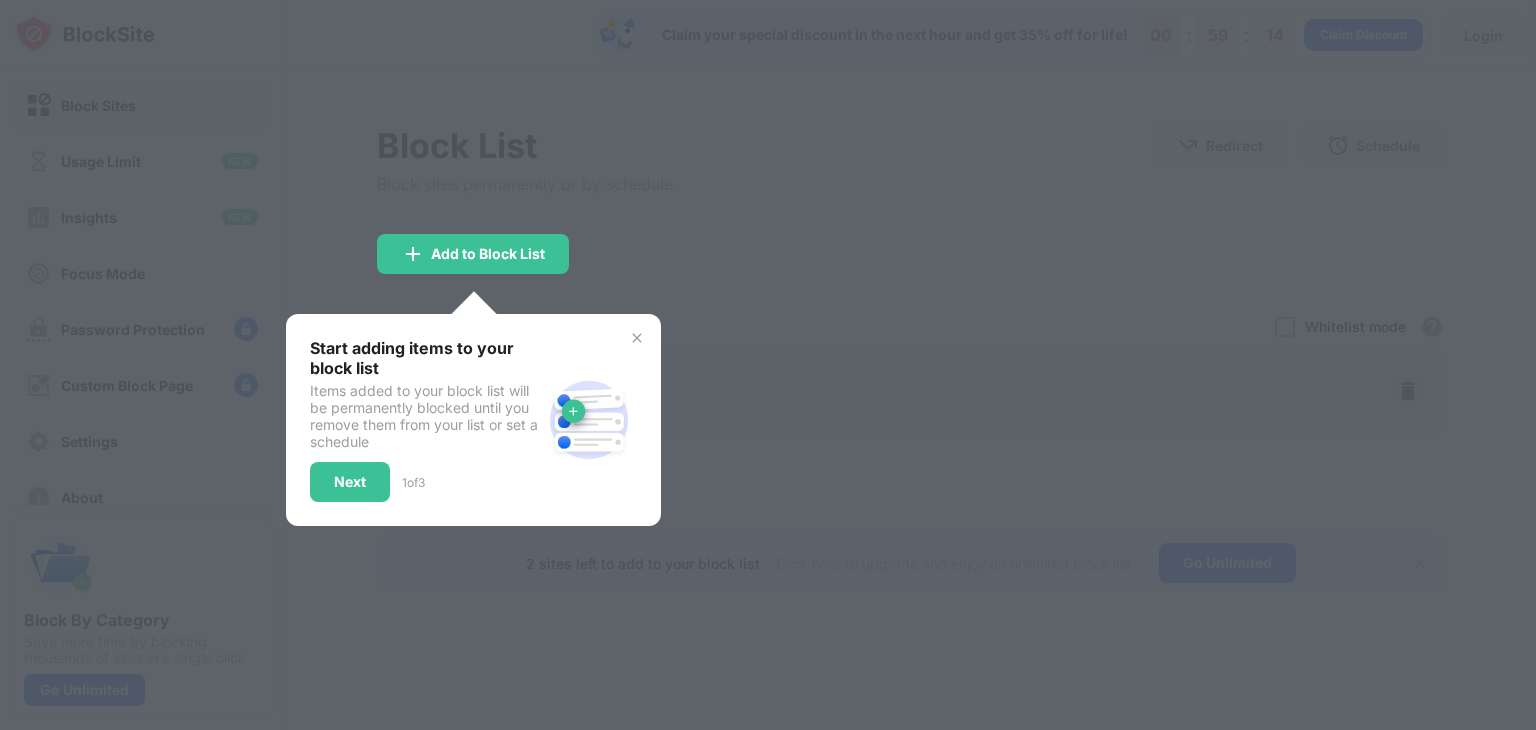 click on "Start adding items to your block list Items added to your block list will be permanently blocked until you remove them from your list or set a schedule Next 1  of  3" at bounding box center [473, 420] 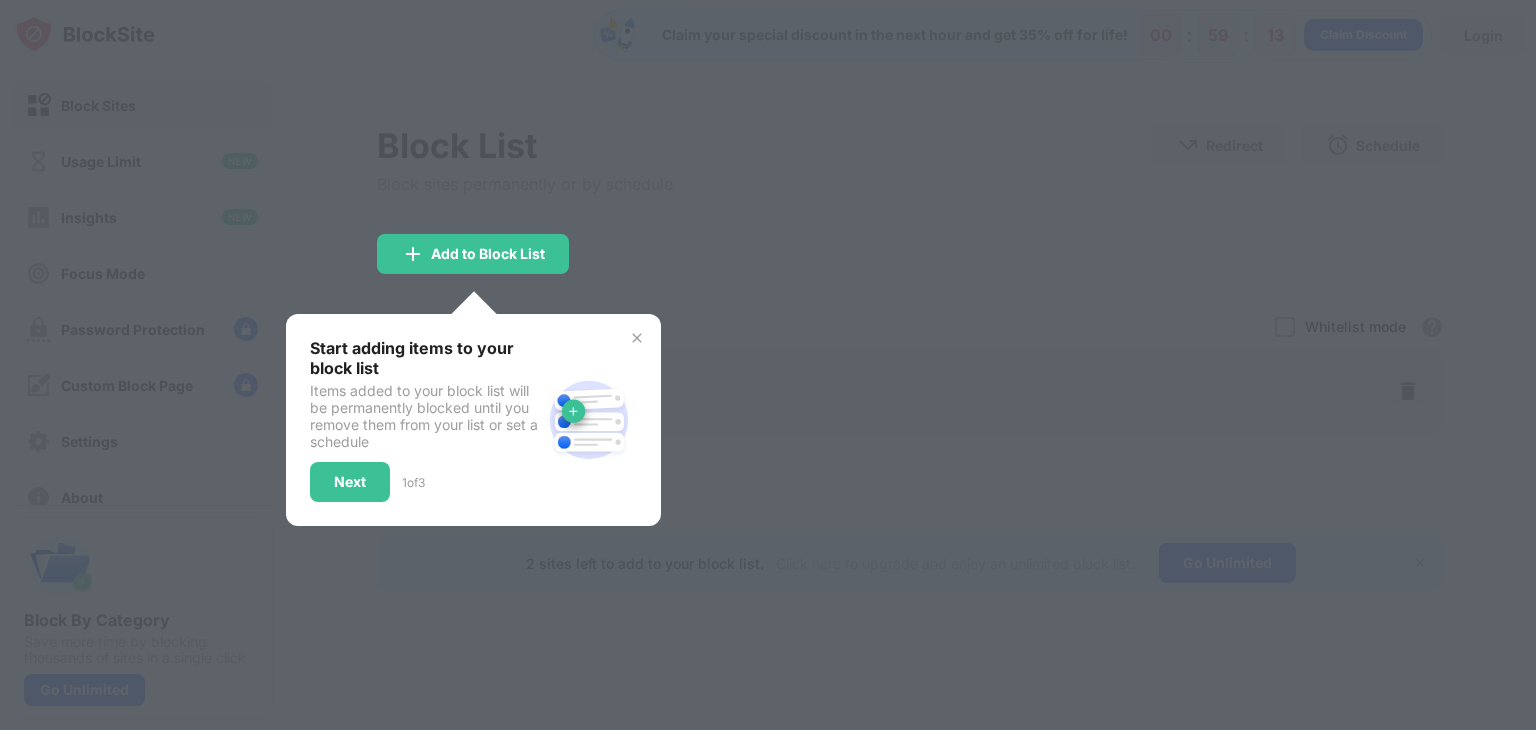 click at bounding box center [637, 338] 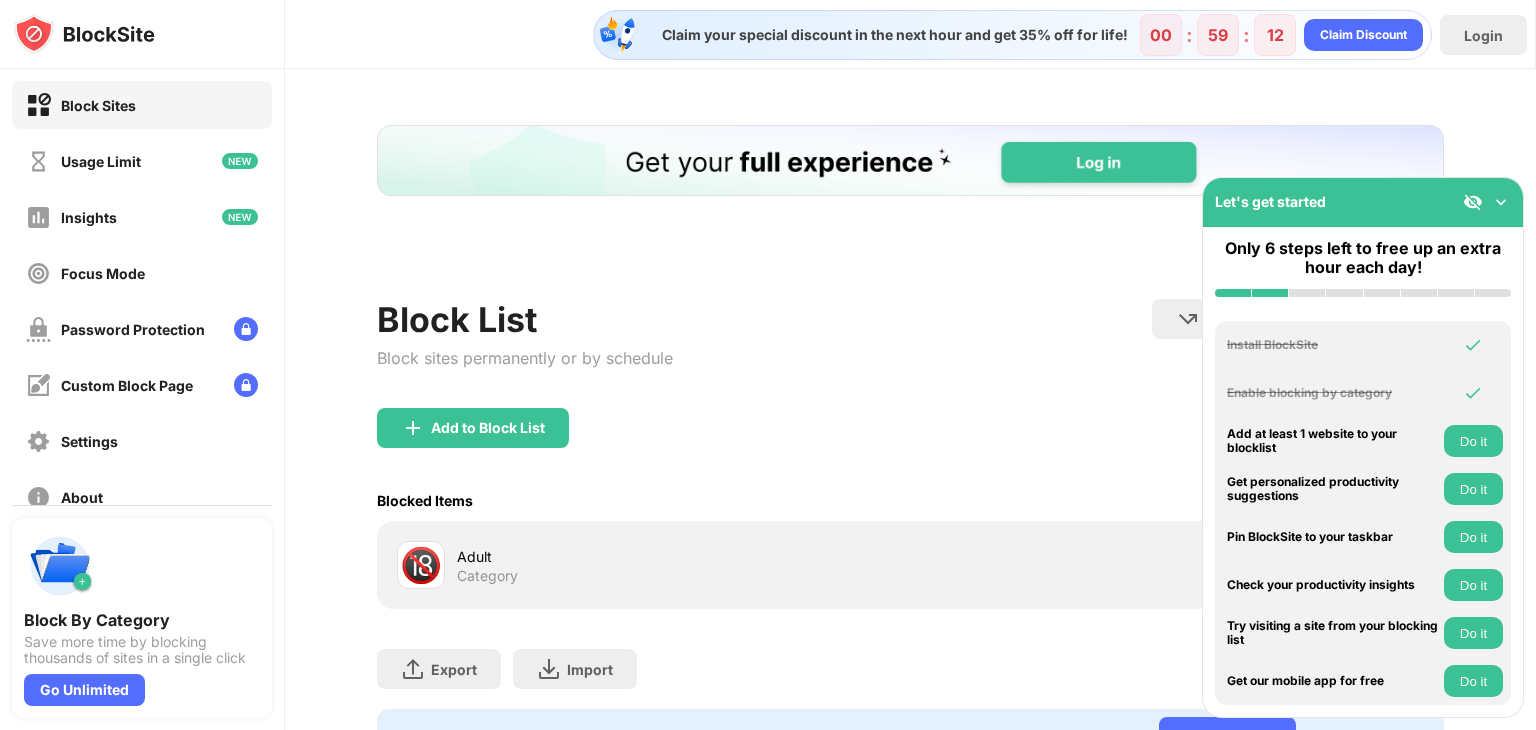 scroll, scrollTop: 0, scrollLeft: 0, axis: both 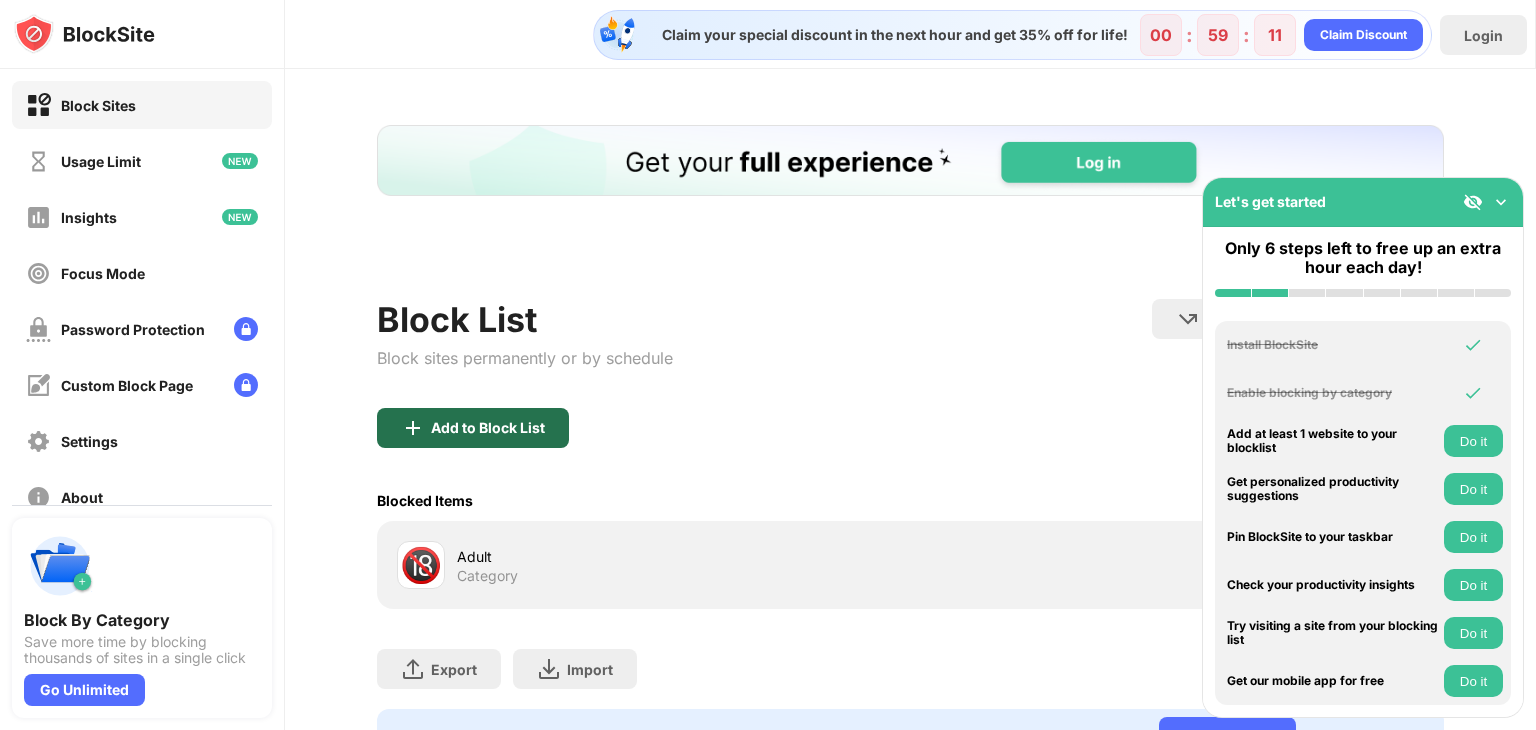 click on "Add to Block List" at bounding box center (488, 428) 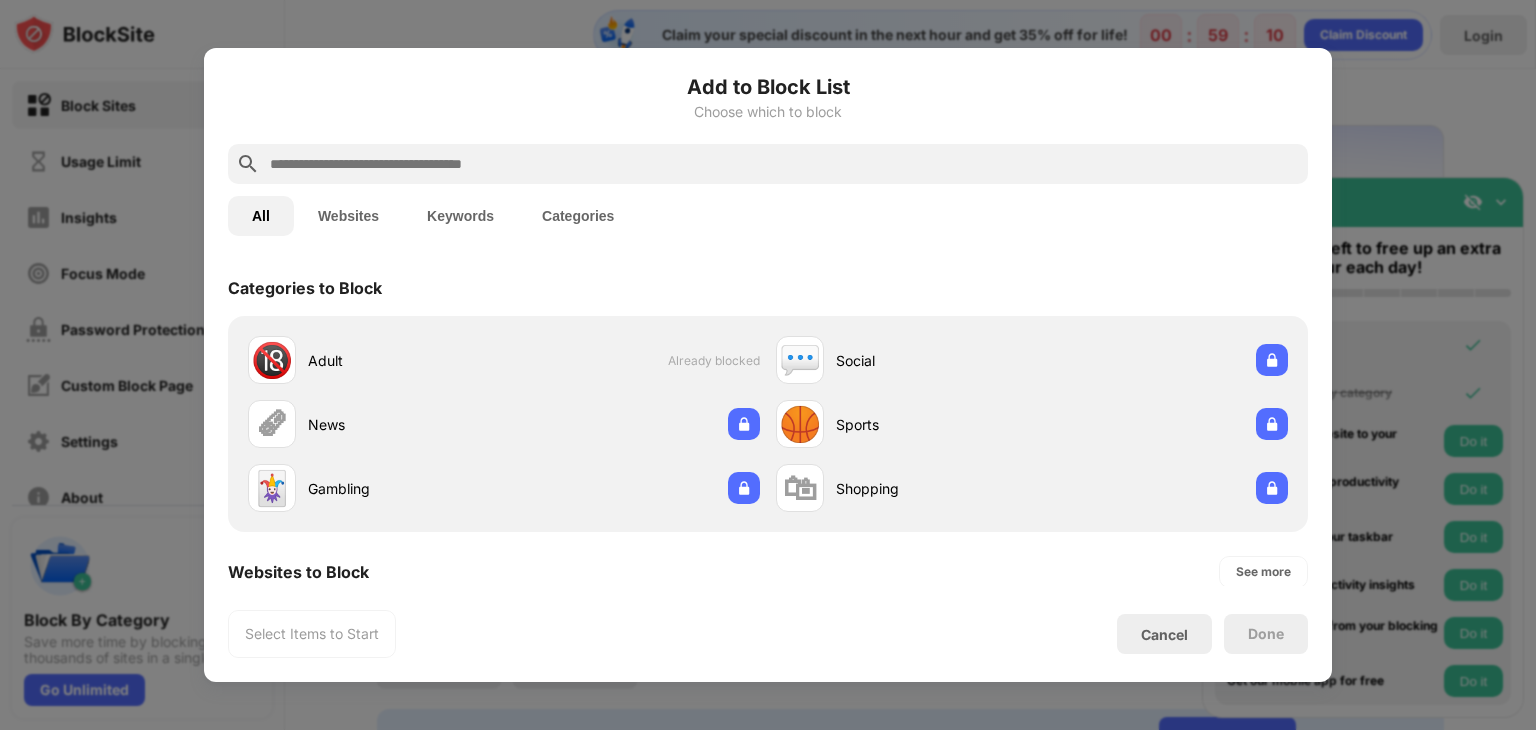 click at bounding box center [784, 164] 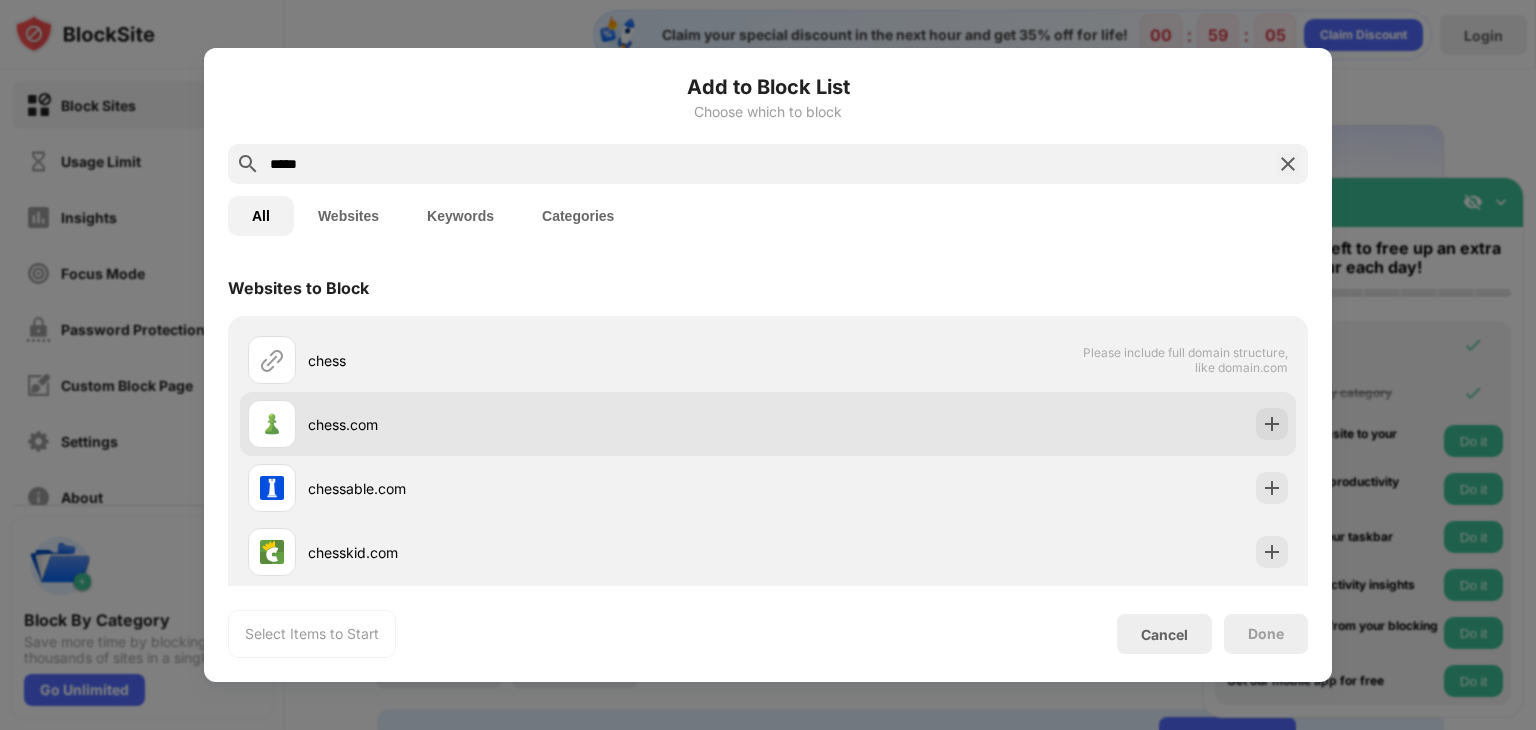 type on "*****" 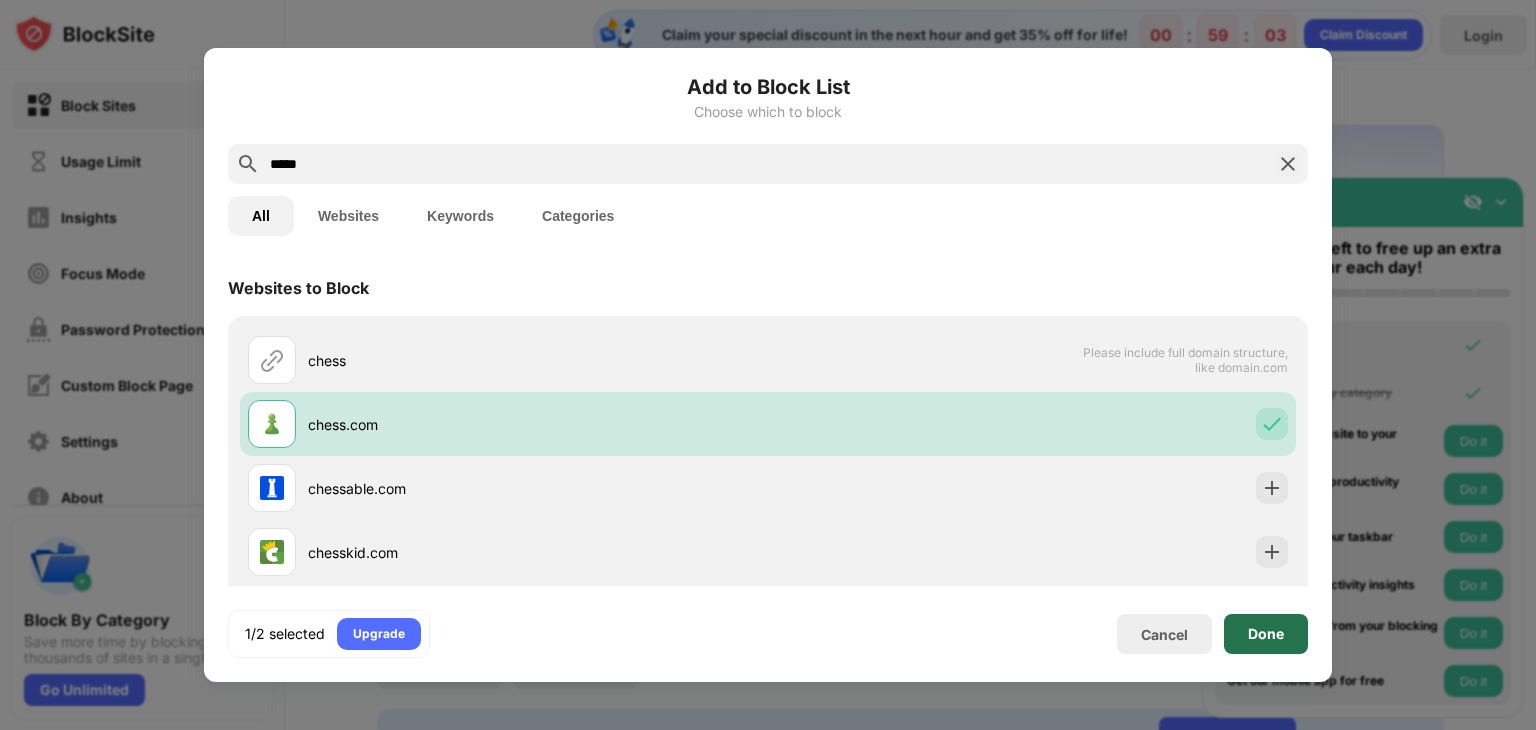 click on "Done" at bounding box center [1266, 634] 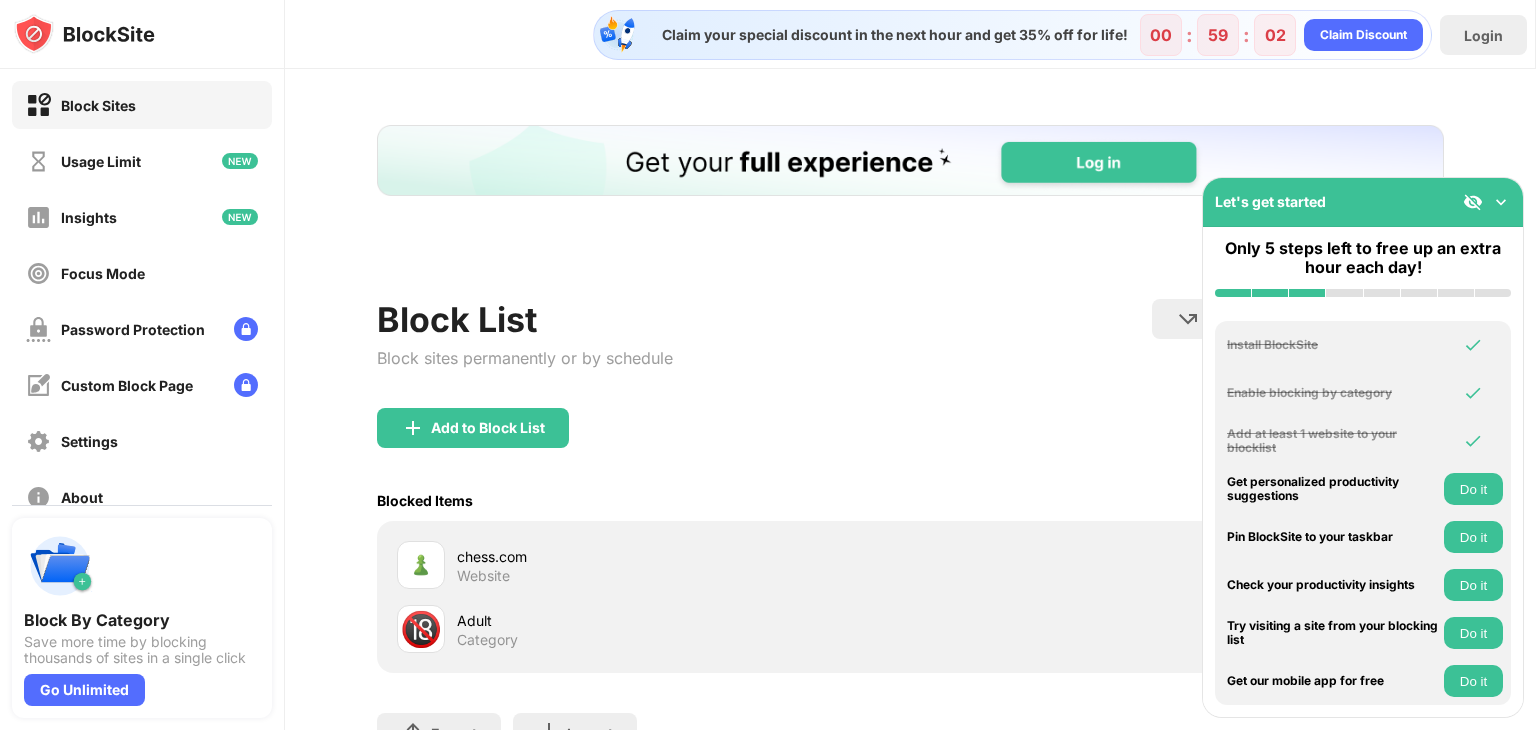 scroll, scrollTop: 0, scrollLeft: 0, axis: both 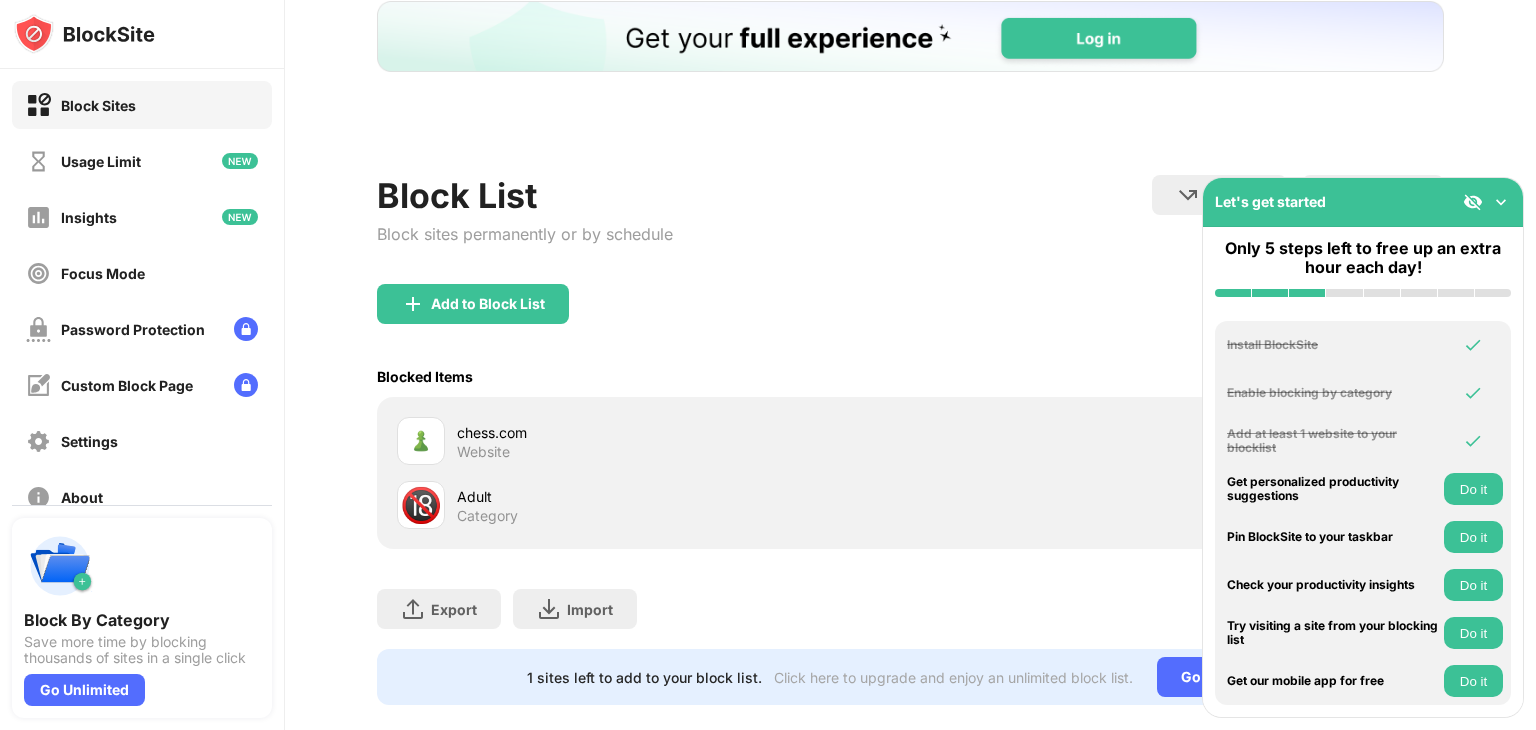 click on "🔞" at bounding box center (421, 505) 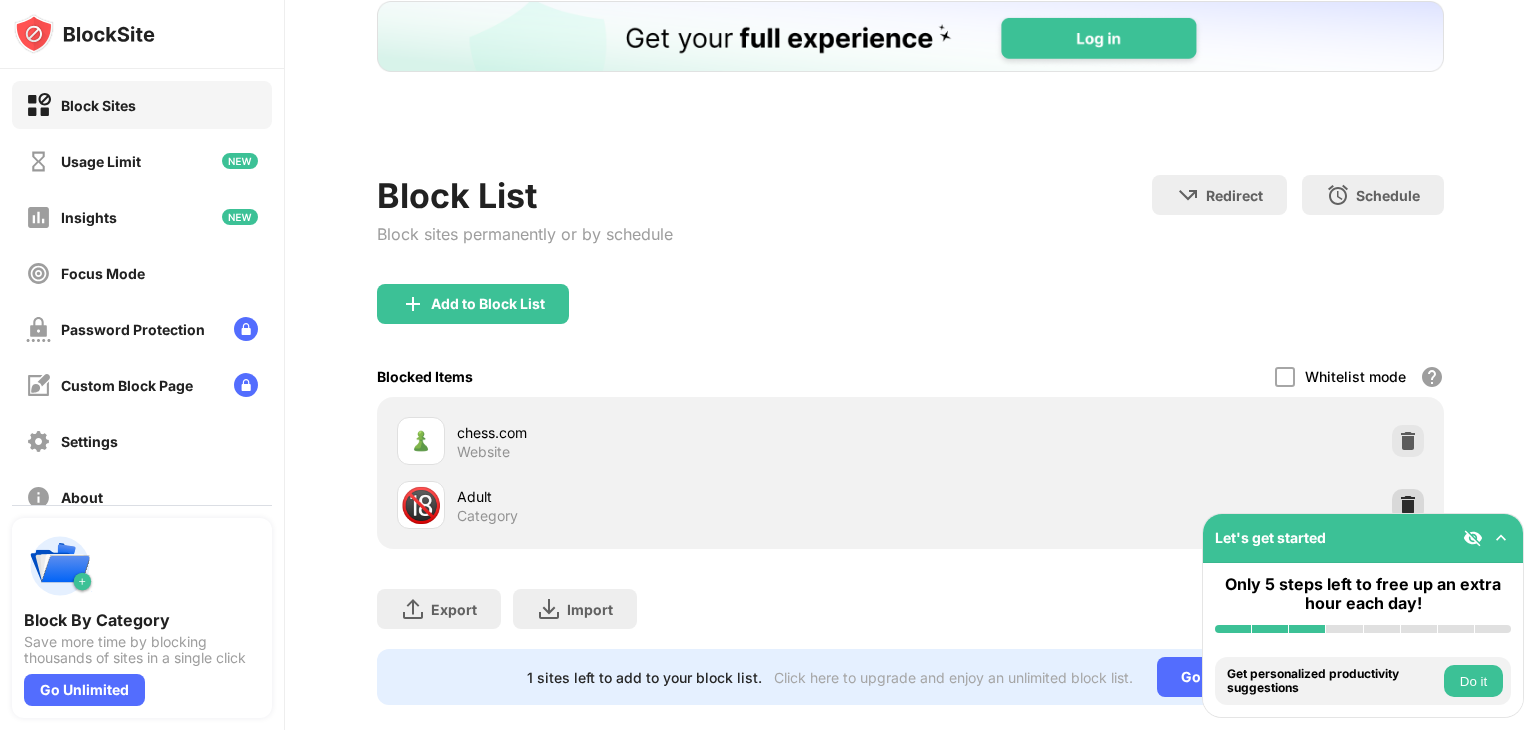 click at bounding box center [1408, 505] 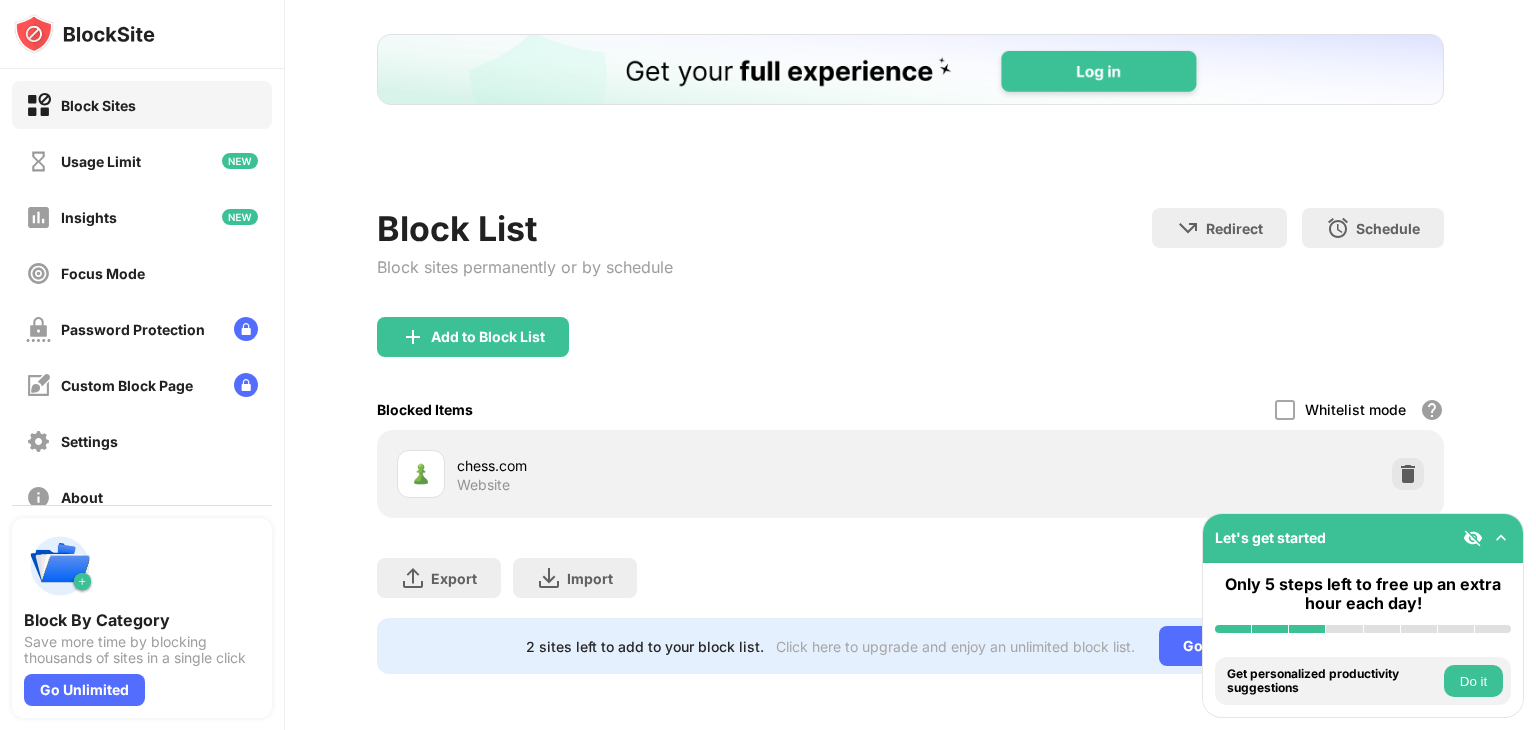 scroll, scrollTop: 105, scrollLeft: 0, axis: vertical 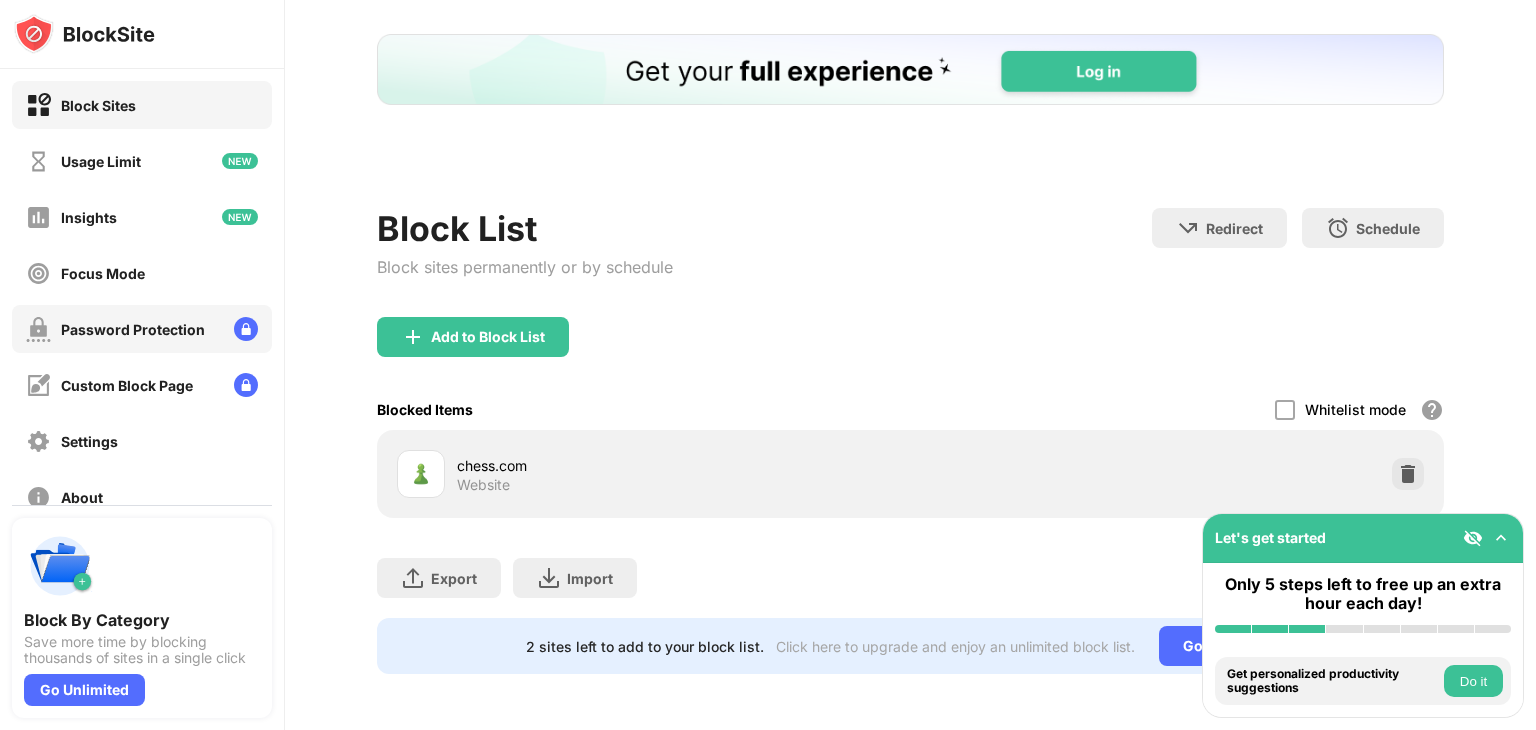 click at bounding box center (246, 329) 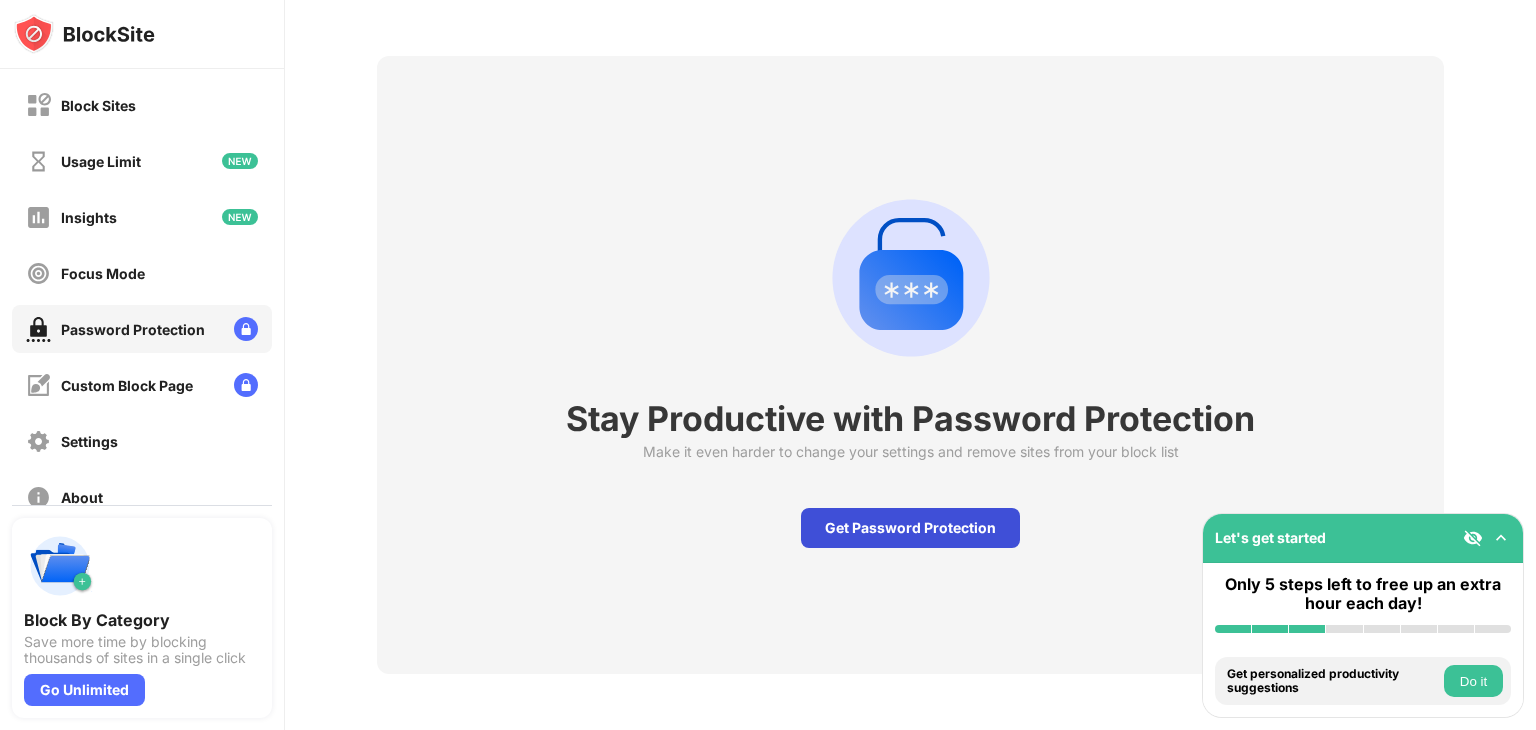 click on "Get Password Protection" at bounding box center (910, 528) 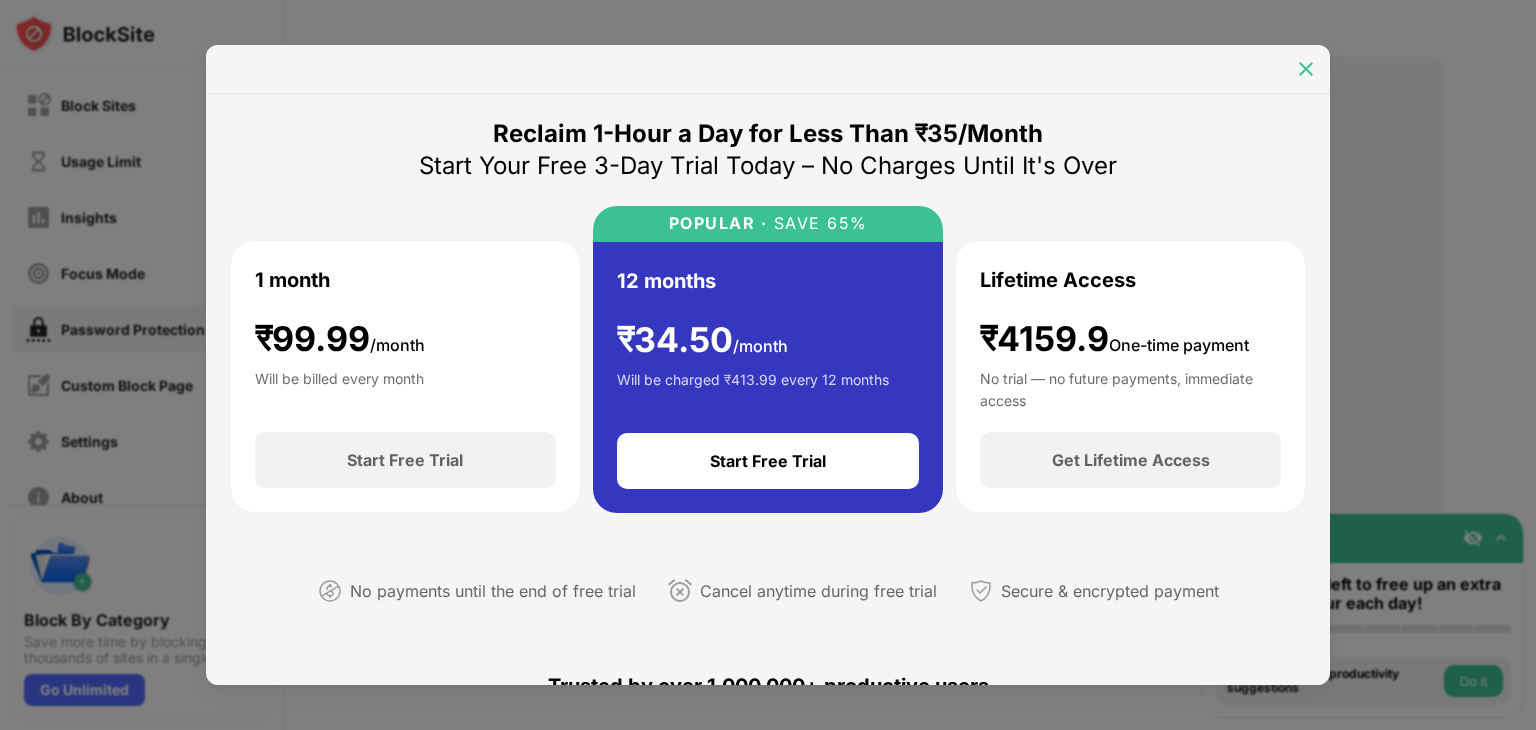 click at bounding box center [1306, 69] 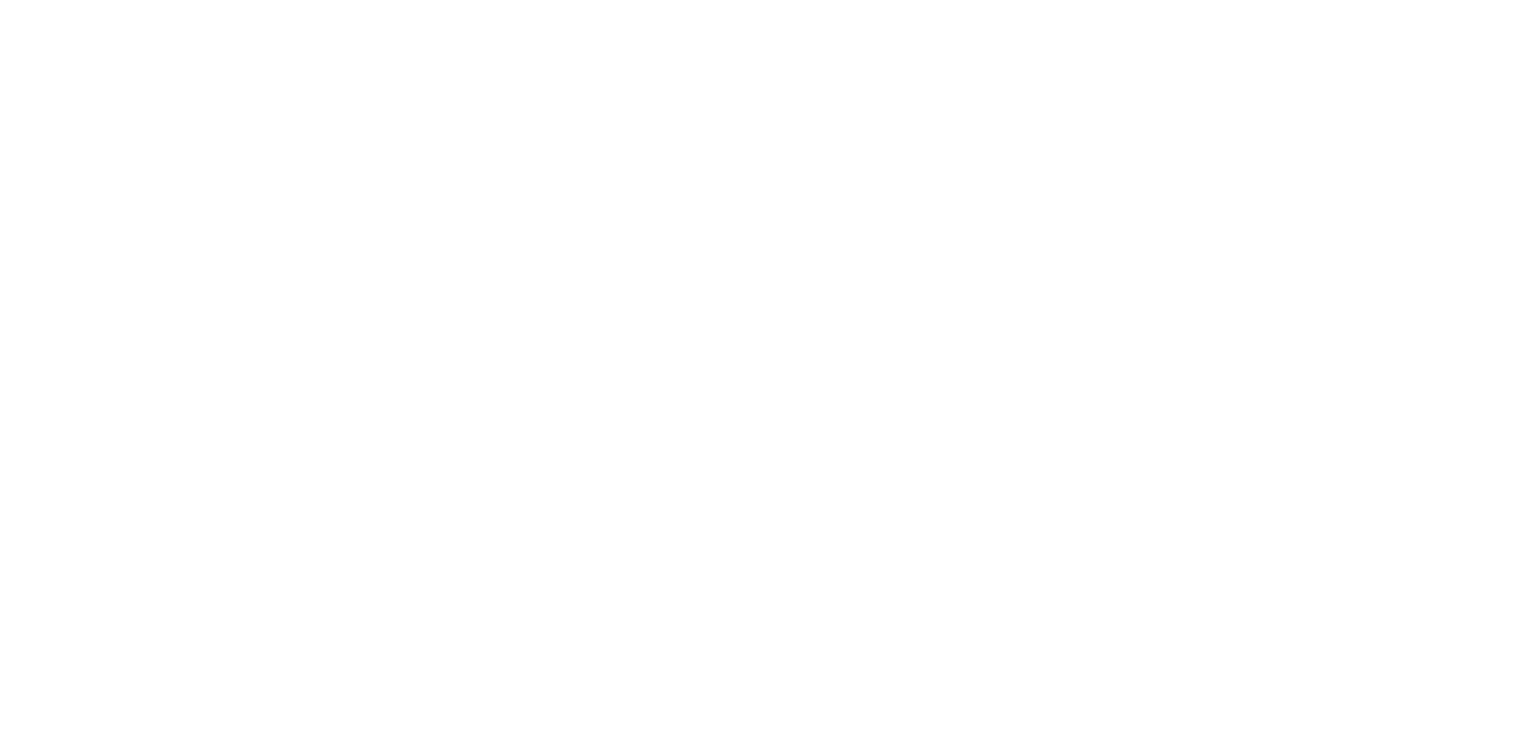 scroll, scrollTop: 0, scrollLeft: 0, axis: both 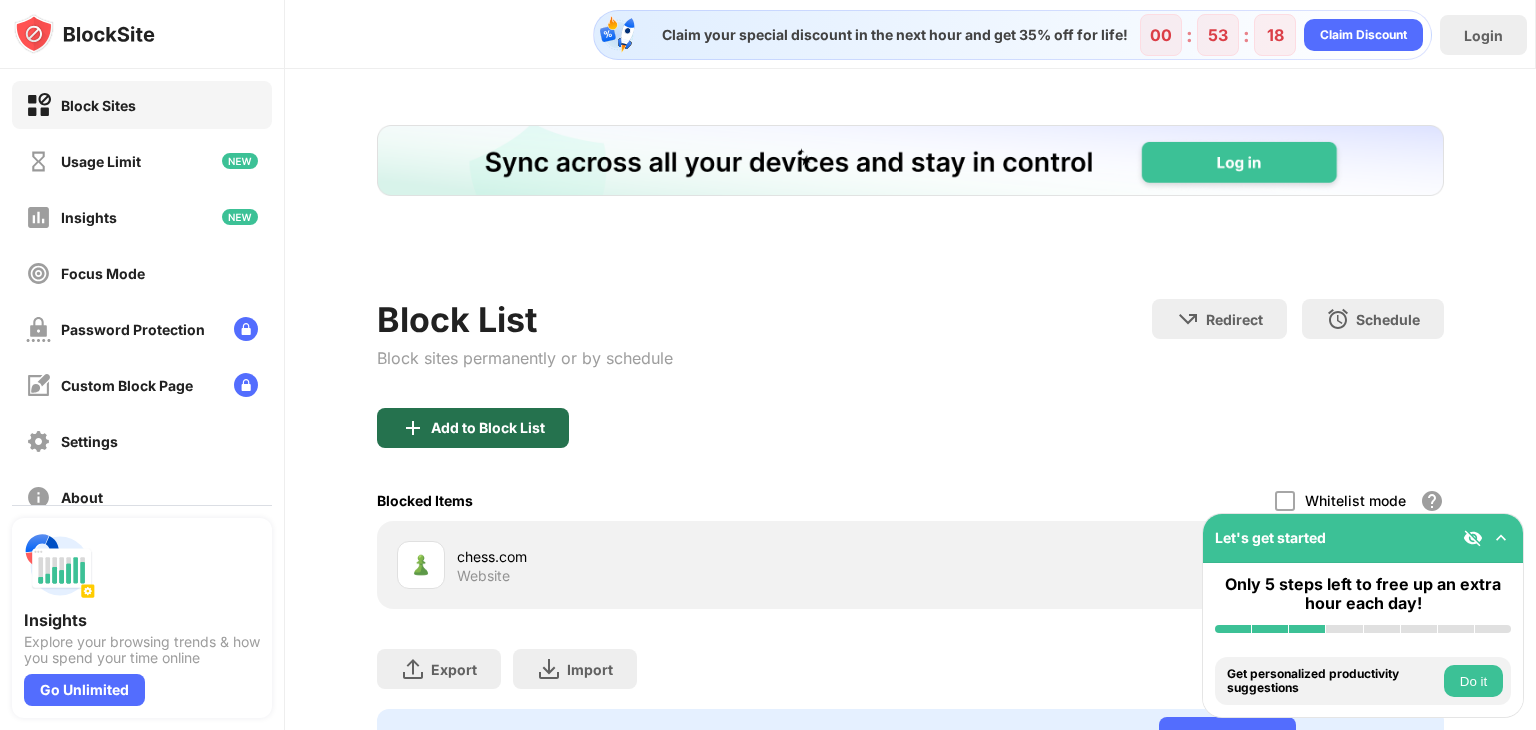 click on "Add to Block List" at bounding box center (473, 428) 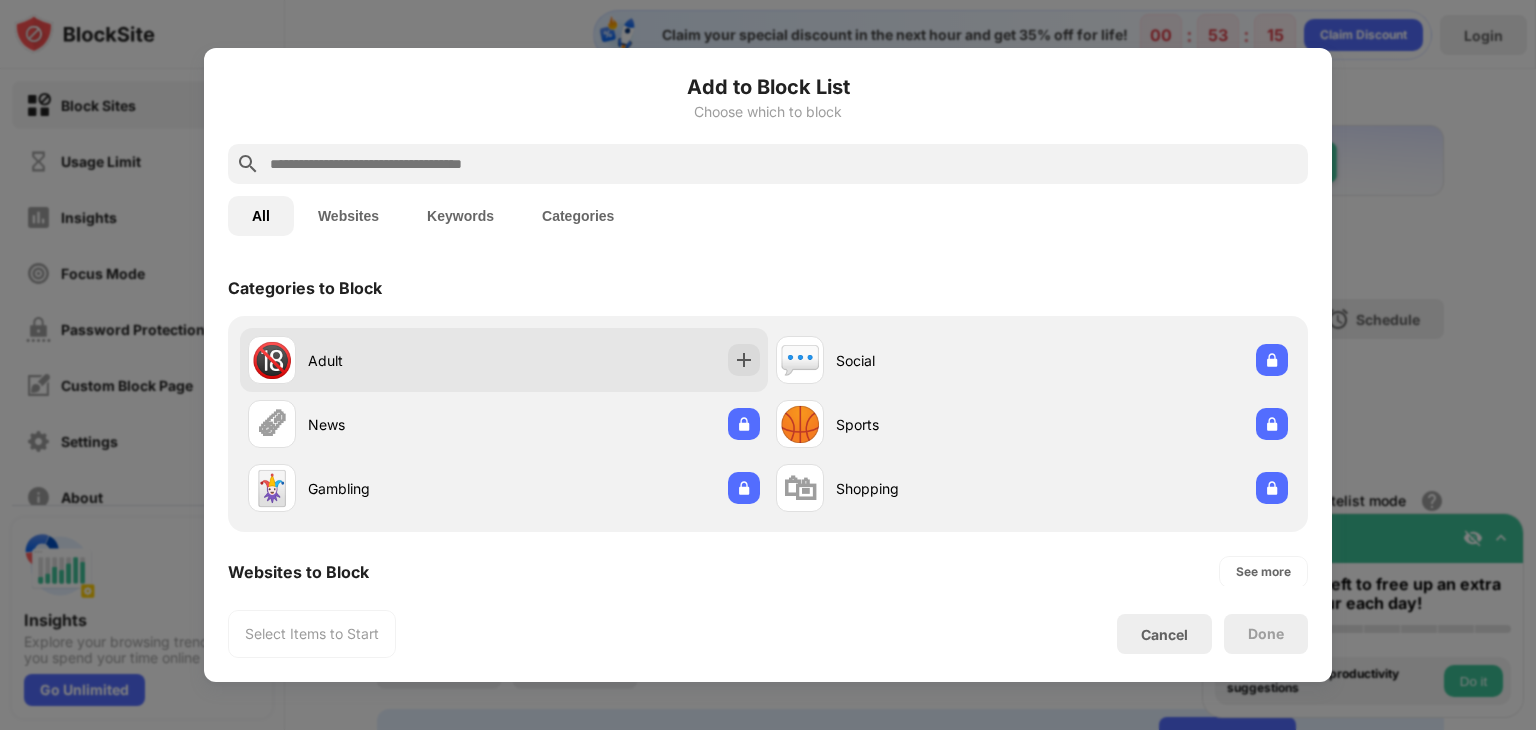 click on "🔞 Adult" at bounding box center (504, 360) 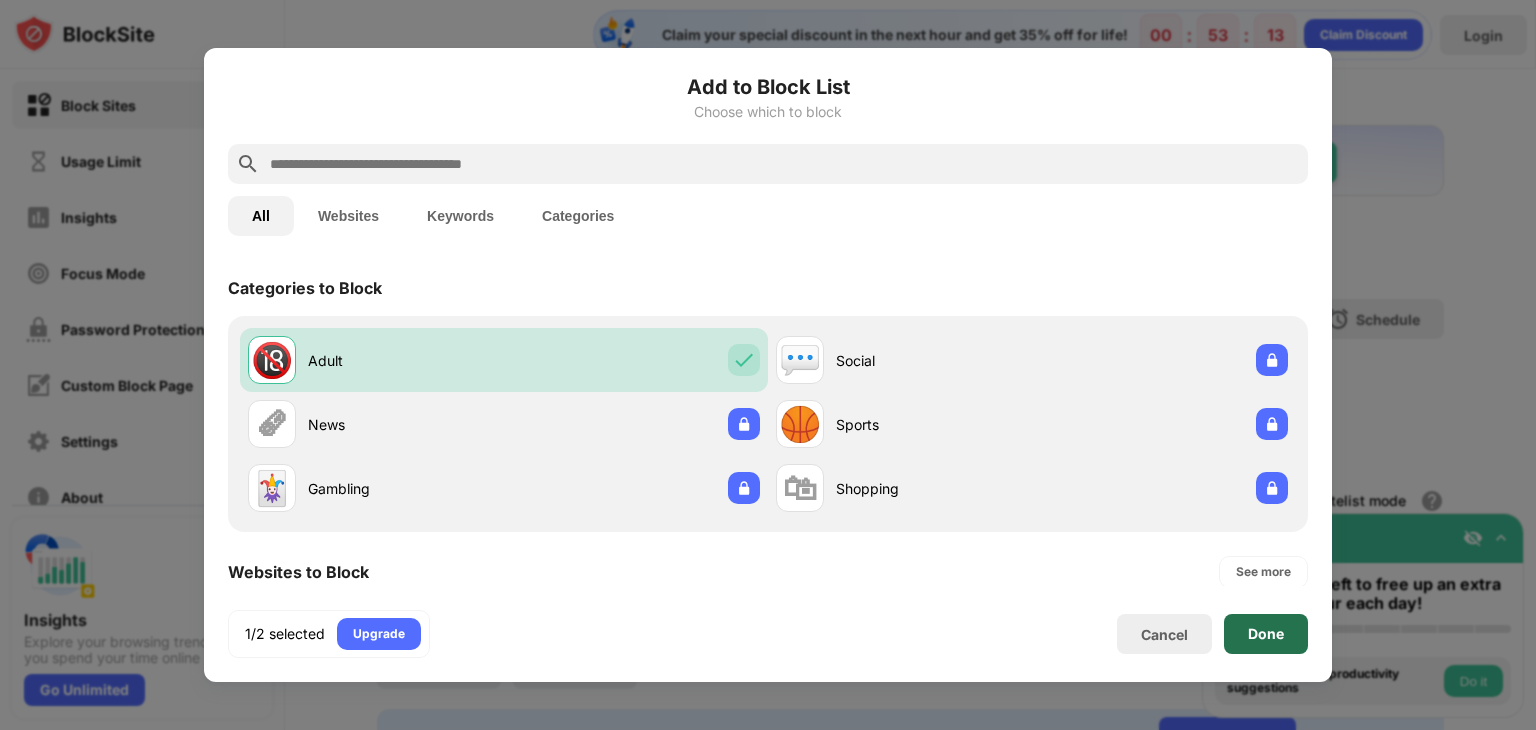 click on "Done" at bounding box center [1266, 634] 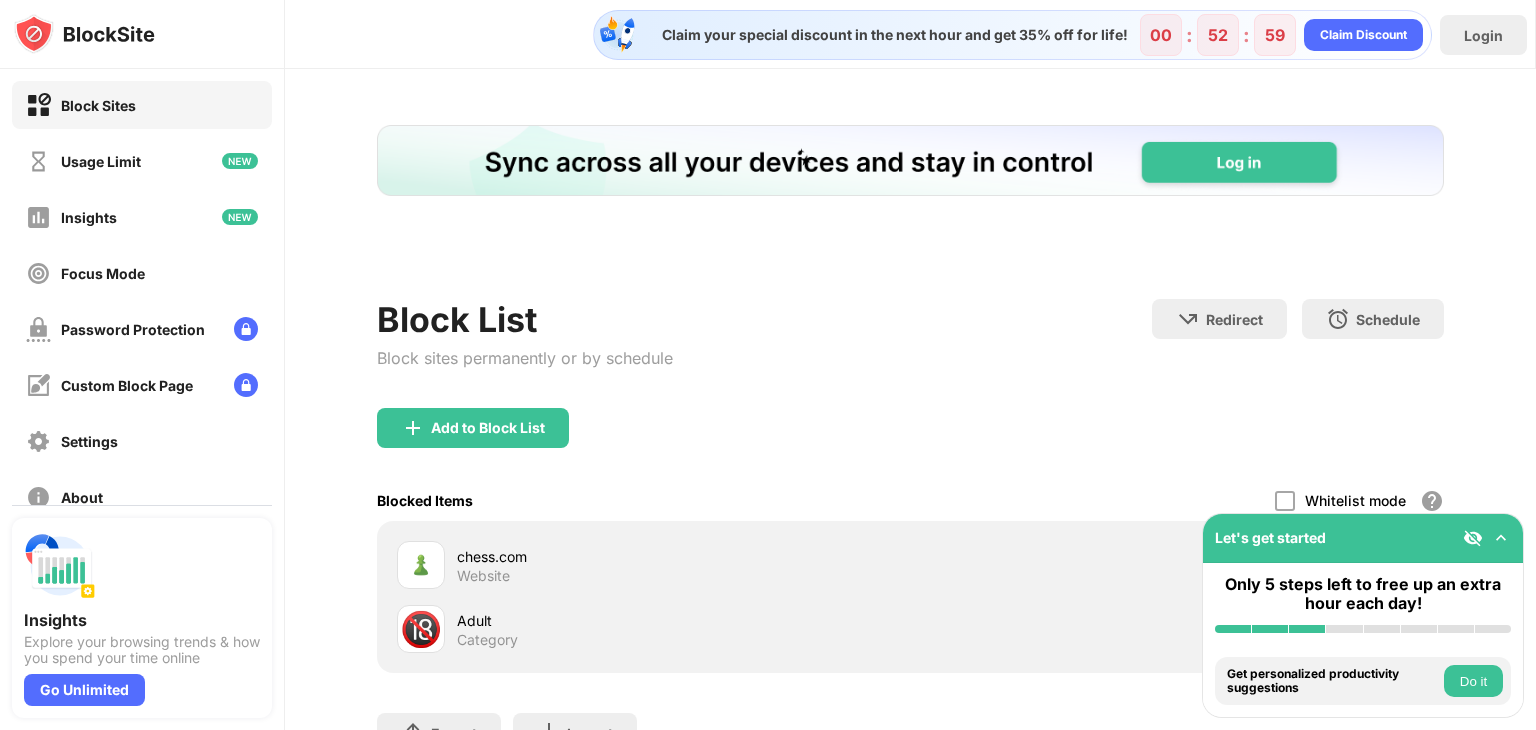 click at bounding box center [1501, 538] 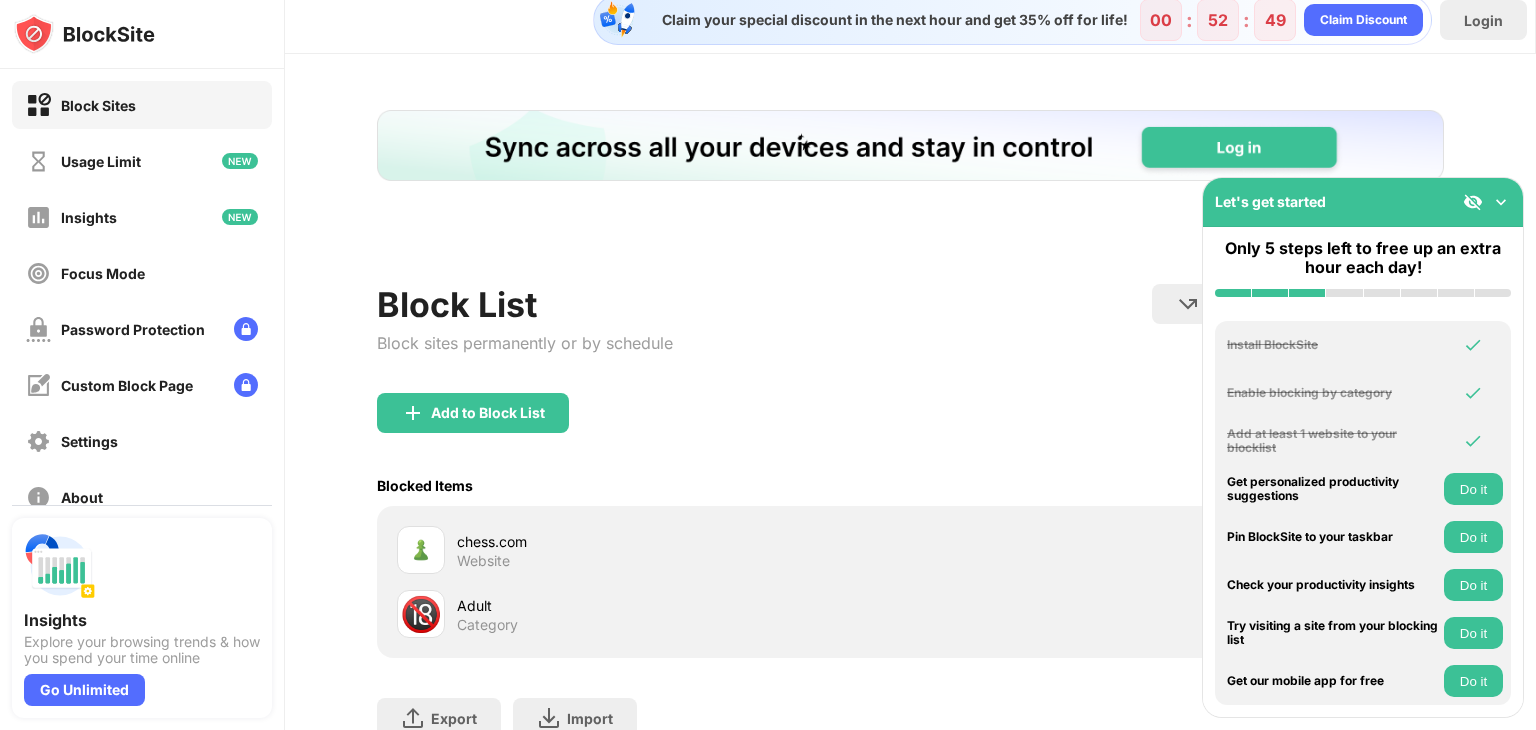 scroll, scrollTop: 0, scrollLeft: 0, axis: both 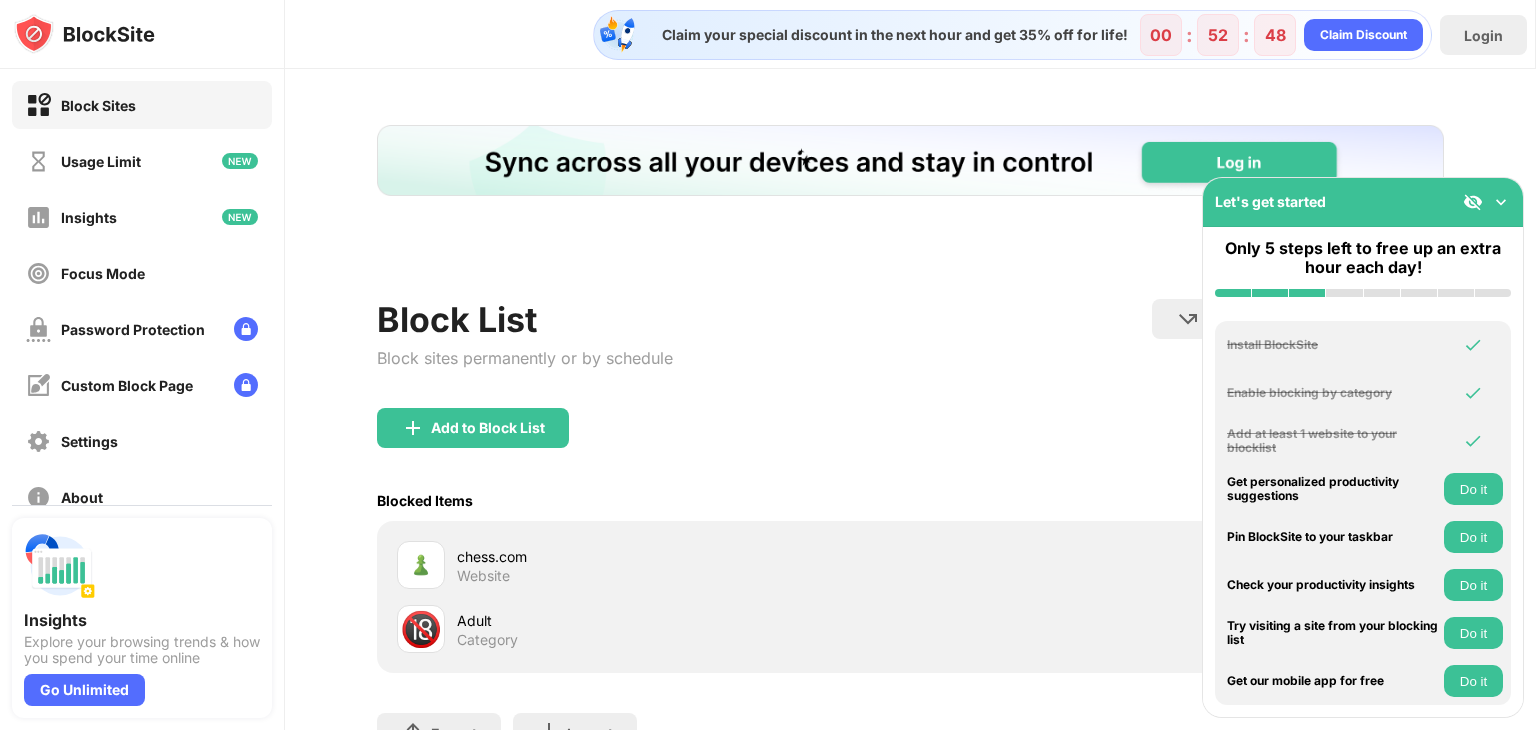 click on "Do it" at bounding box center [1473, 633] 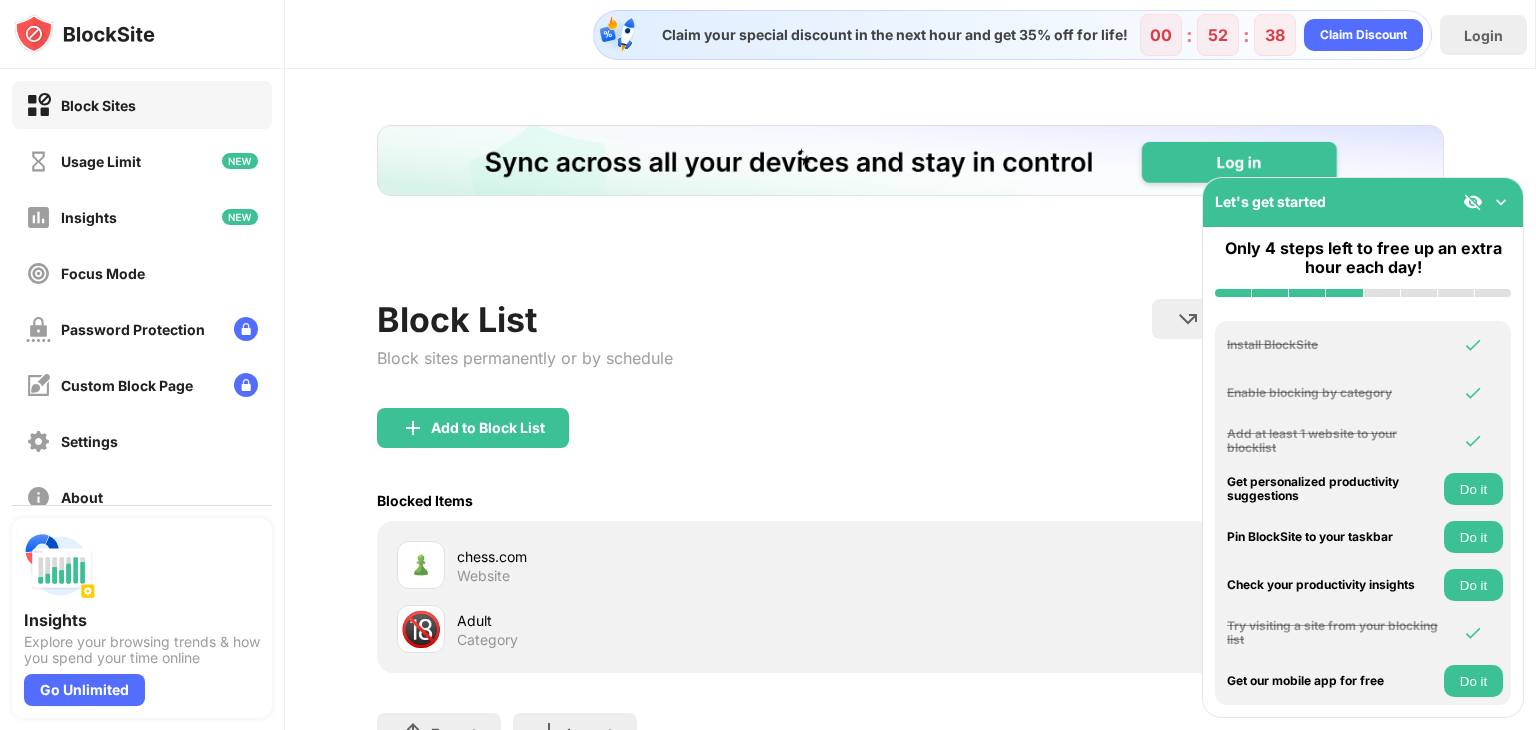 click on "Do it" at bounding box center (1473, 681) 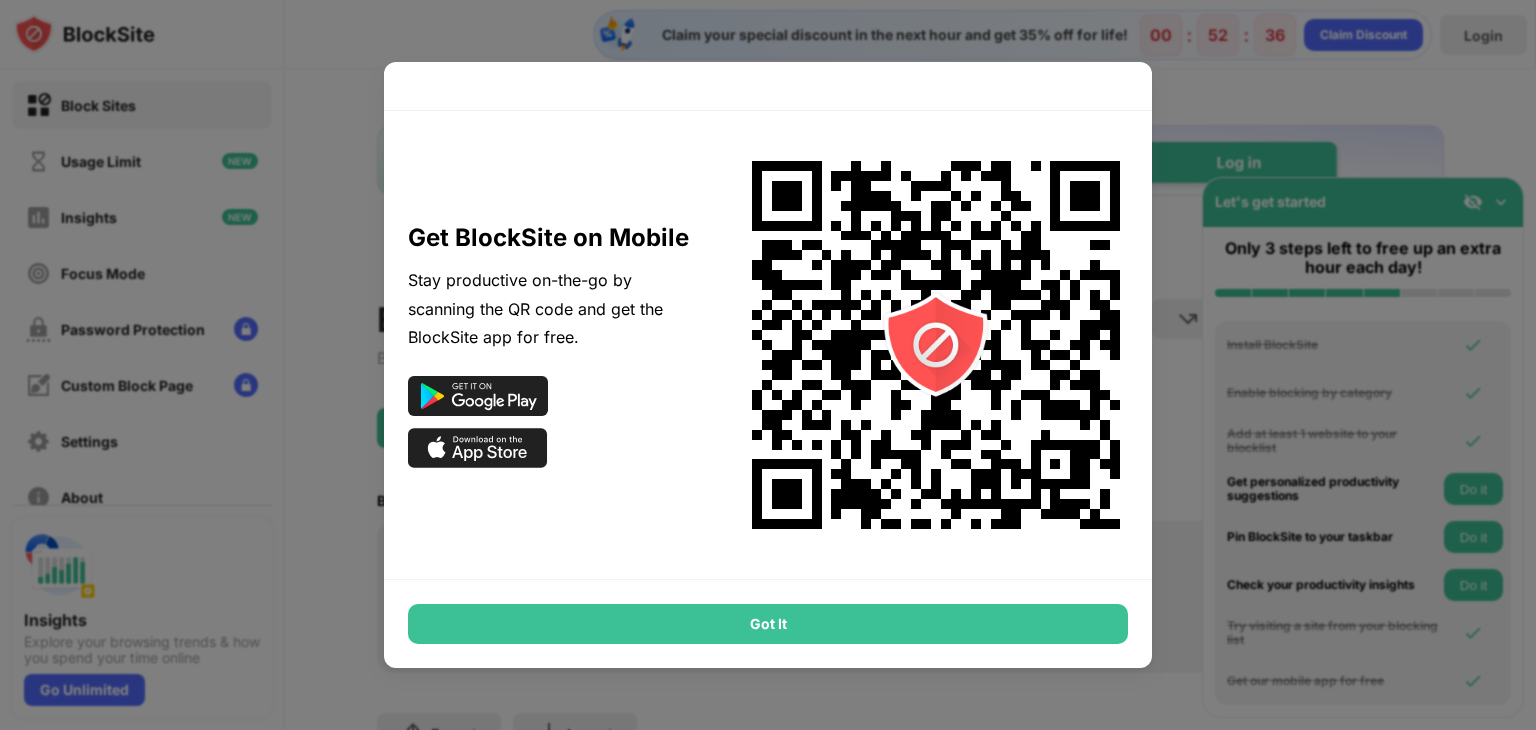 click at bounding box center (768, 365) 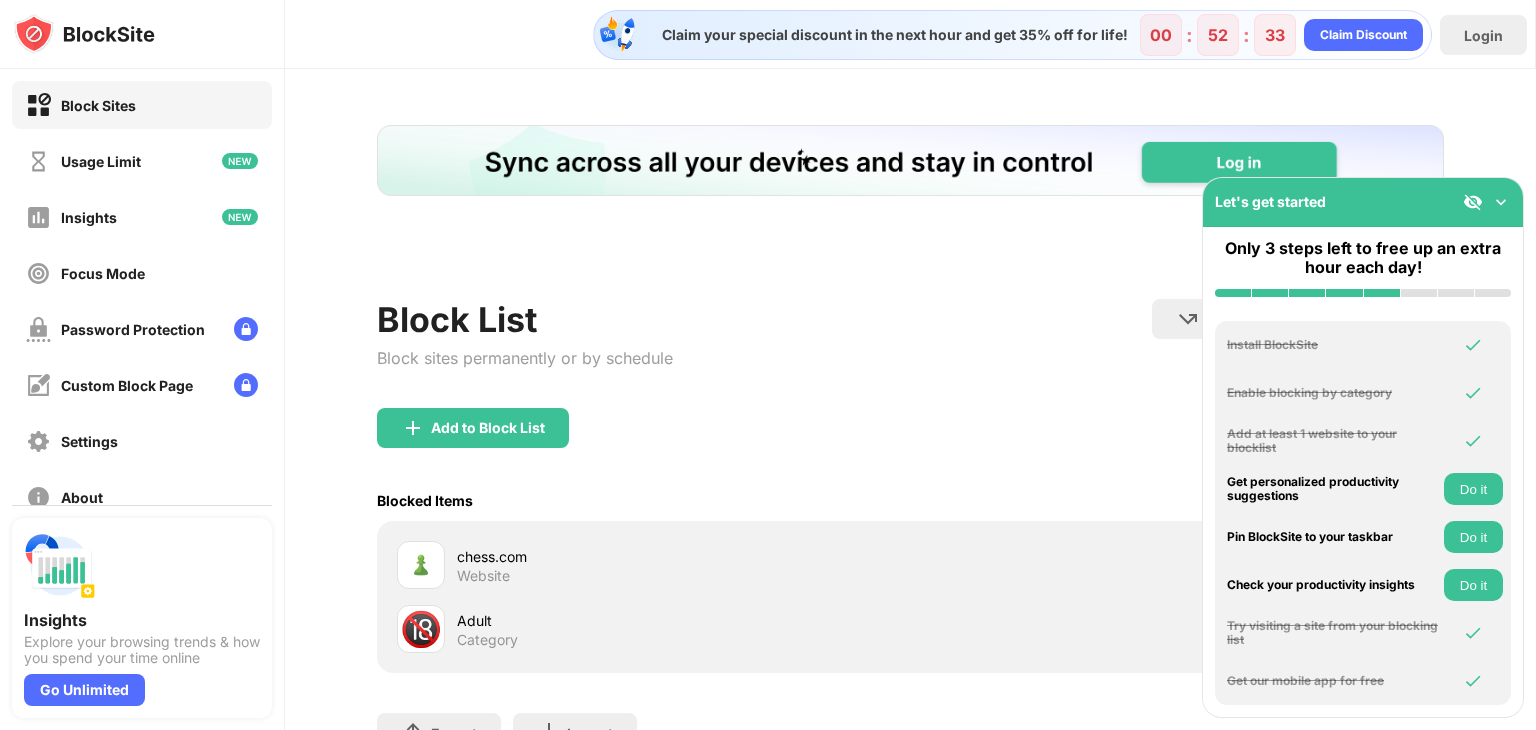 click on "Do it" at bounding box center [1473, 585] 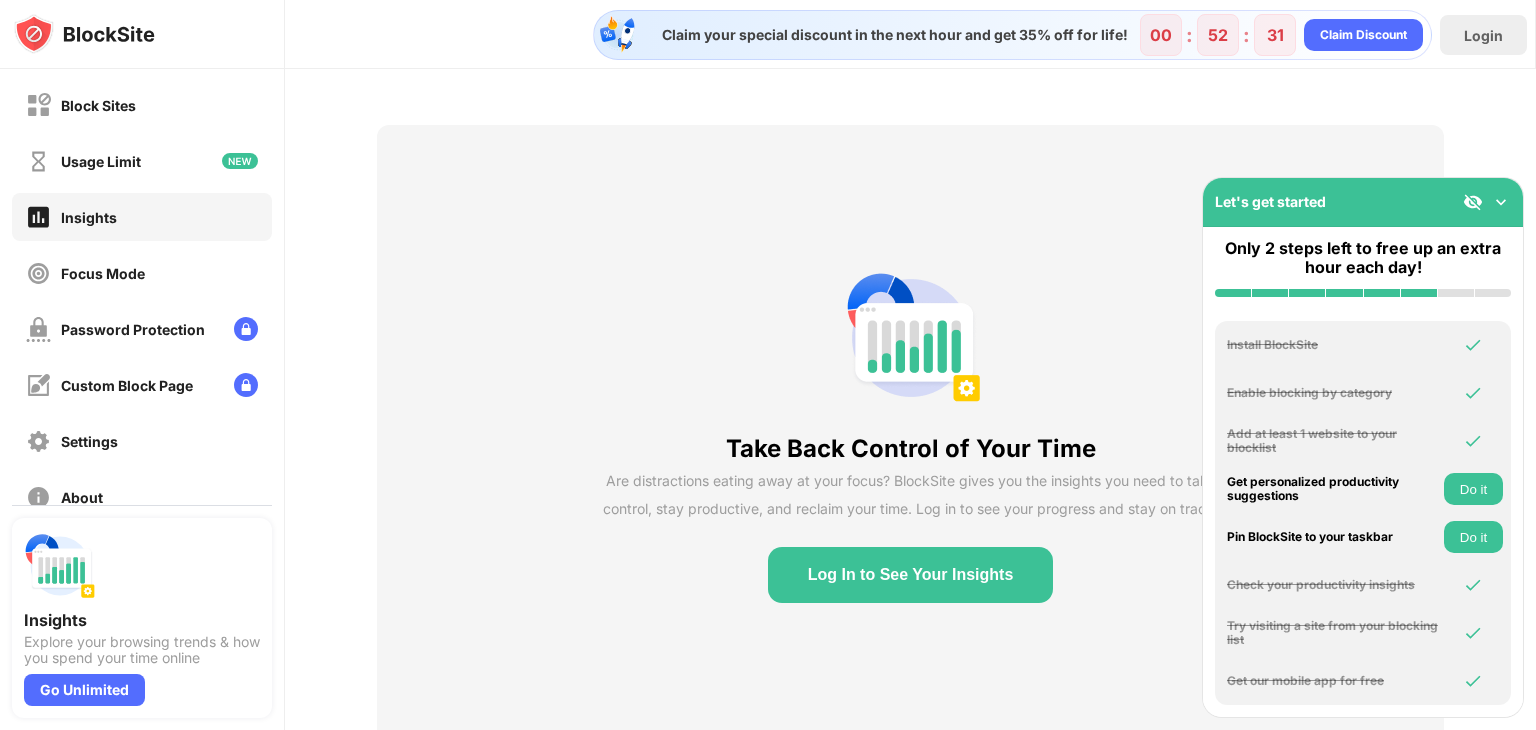 click on "Do it" at bounding box center (1473, 489) 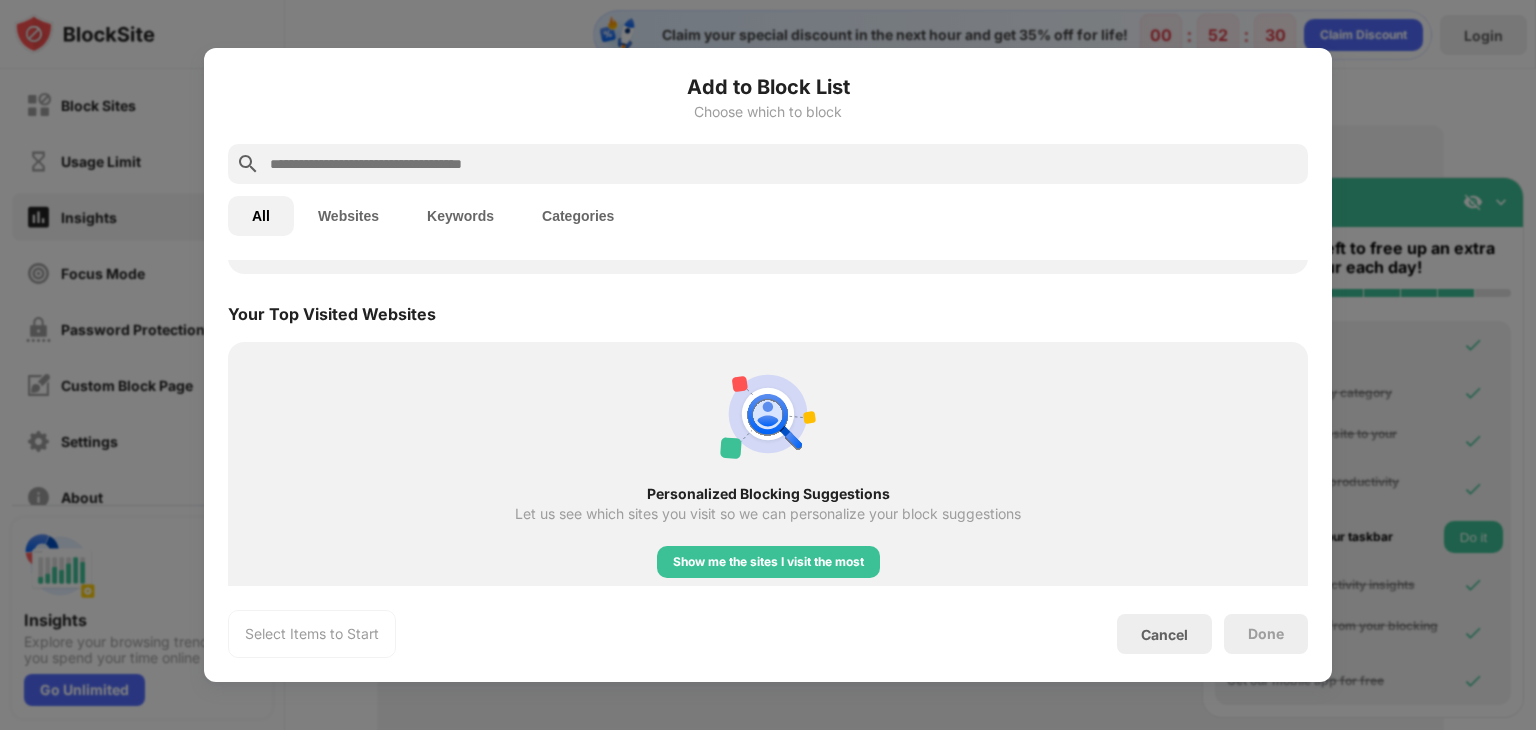 scroll, scrollTop: 696, scrollLeft: 0, axis: vertical 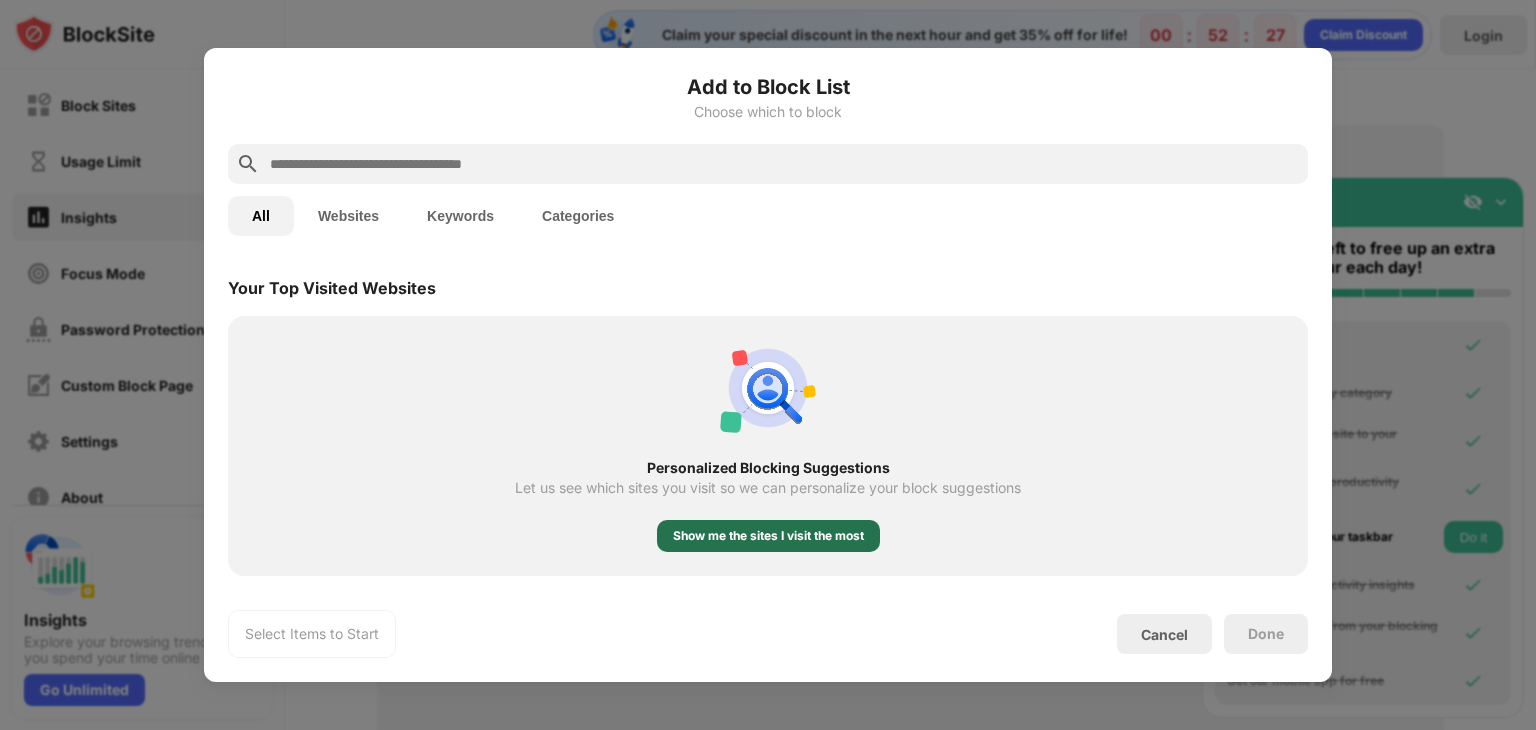 click on "Show me the sites I visit the most" at bounding box center [768, 536] 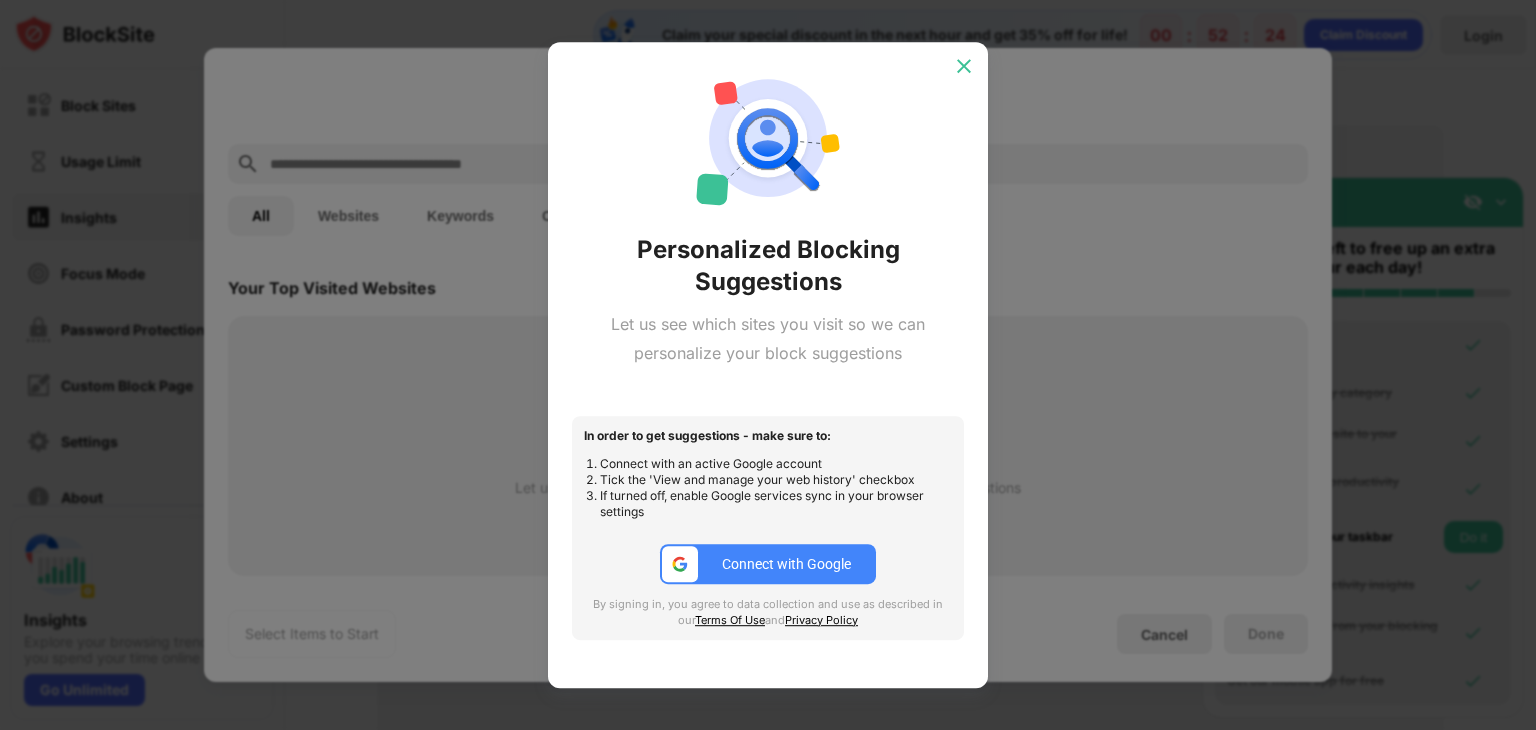 click at bounding box center [964, 66] 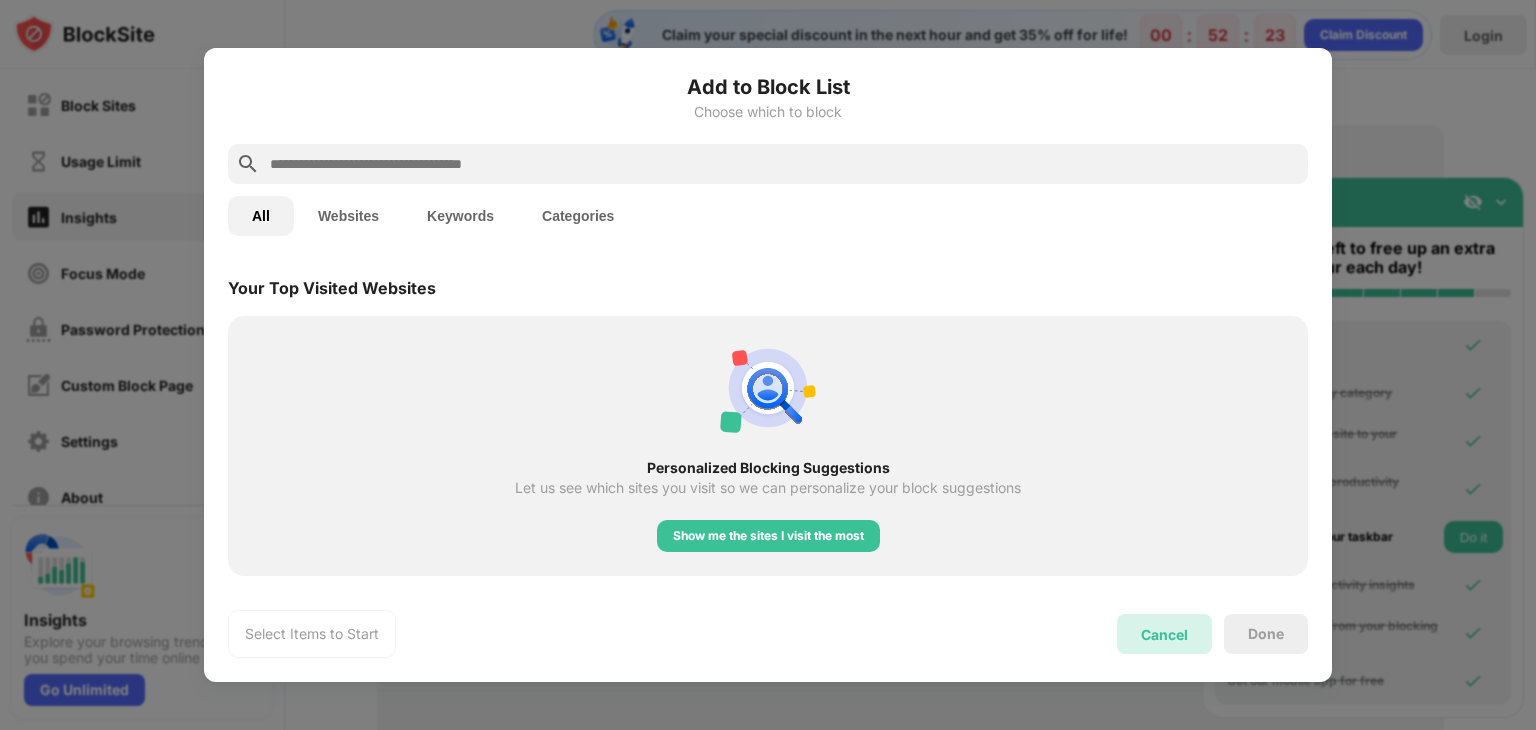 click on "Cancel" at bounding box center (1164, 634) 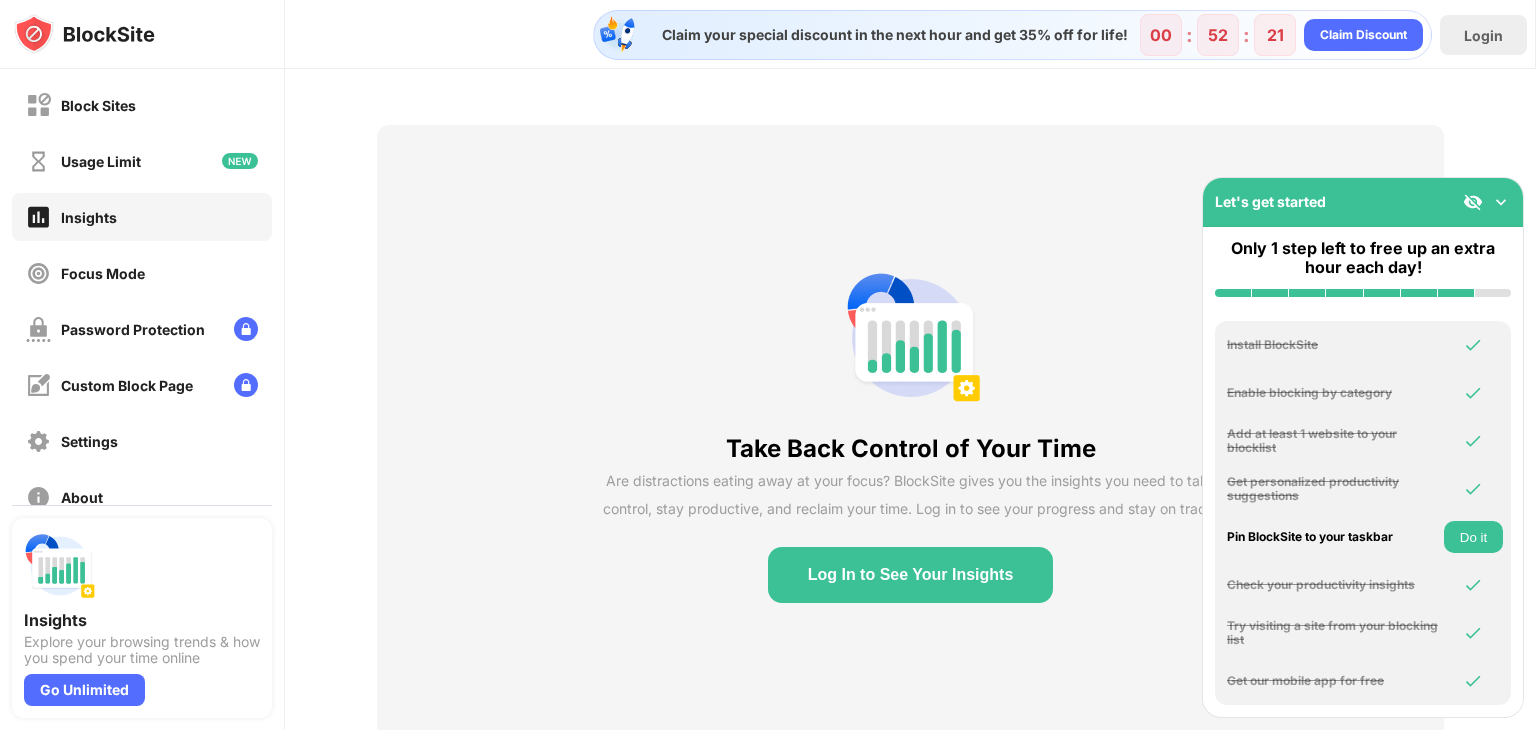click on "Do it" at bounding box center [1473, 537] 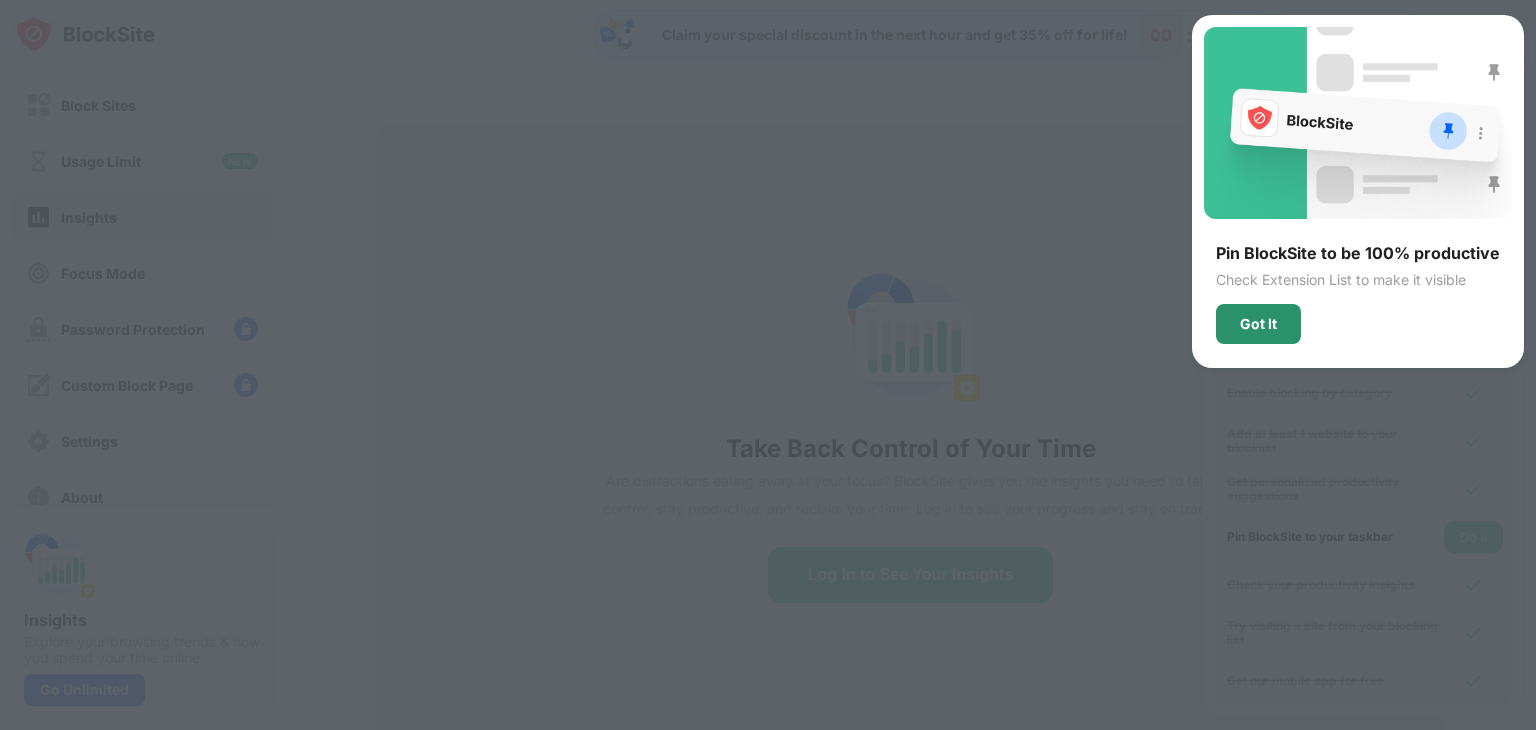 click on "Got It" at bounding box center [1258, 324] 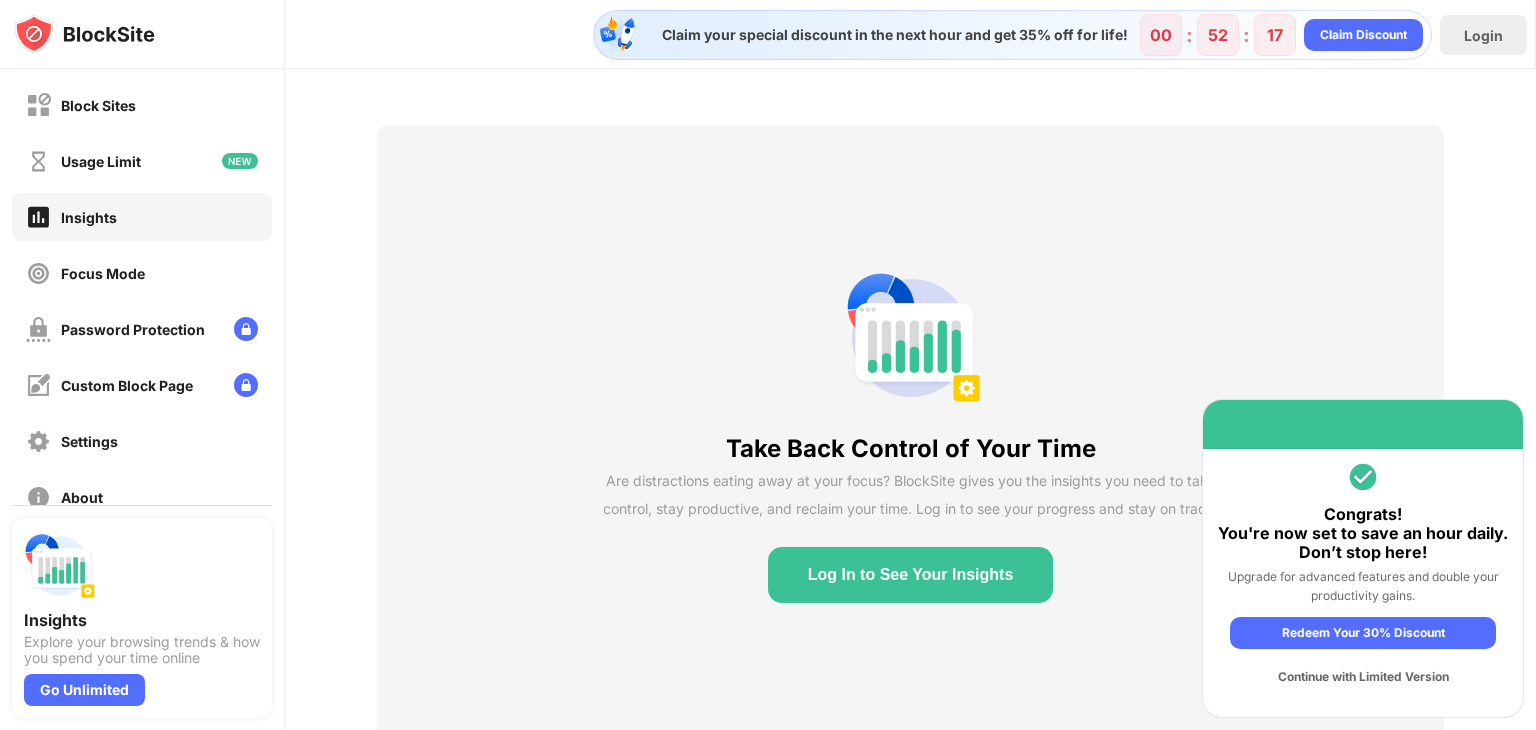 click on "Take Back Control of Your Time Are distractions eating away at your focus? BlockSite gives you the insights you need to take control, stay productive, and reclaim your time. Log in to see your progress and stay on track! Log In to See Your Insights" at bounding box center [910, 434] 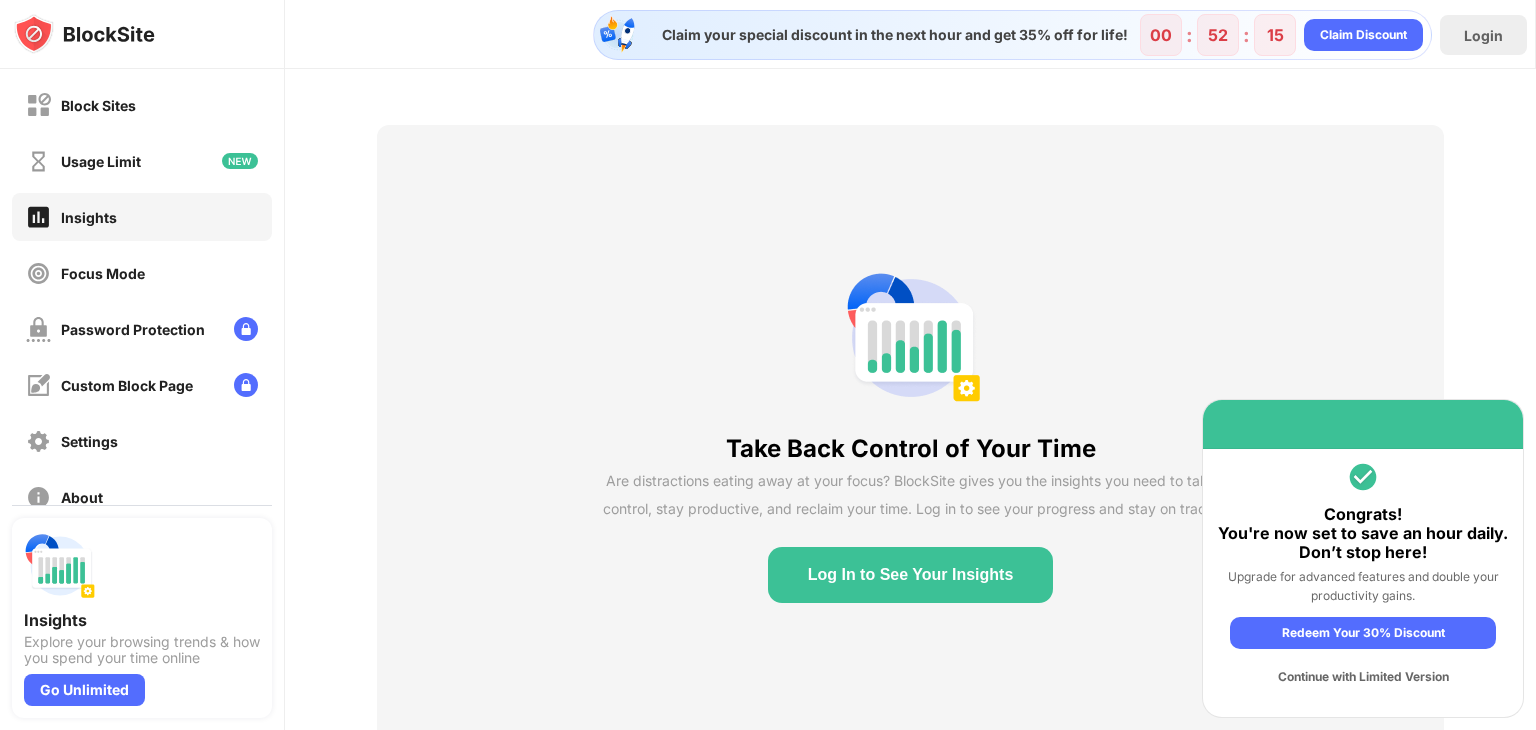 click on "Continue with Limited Version" at bounding box center (1363, 677) 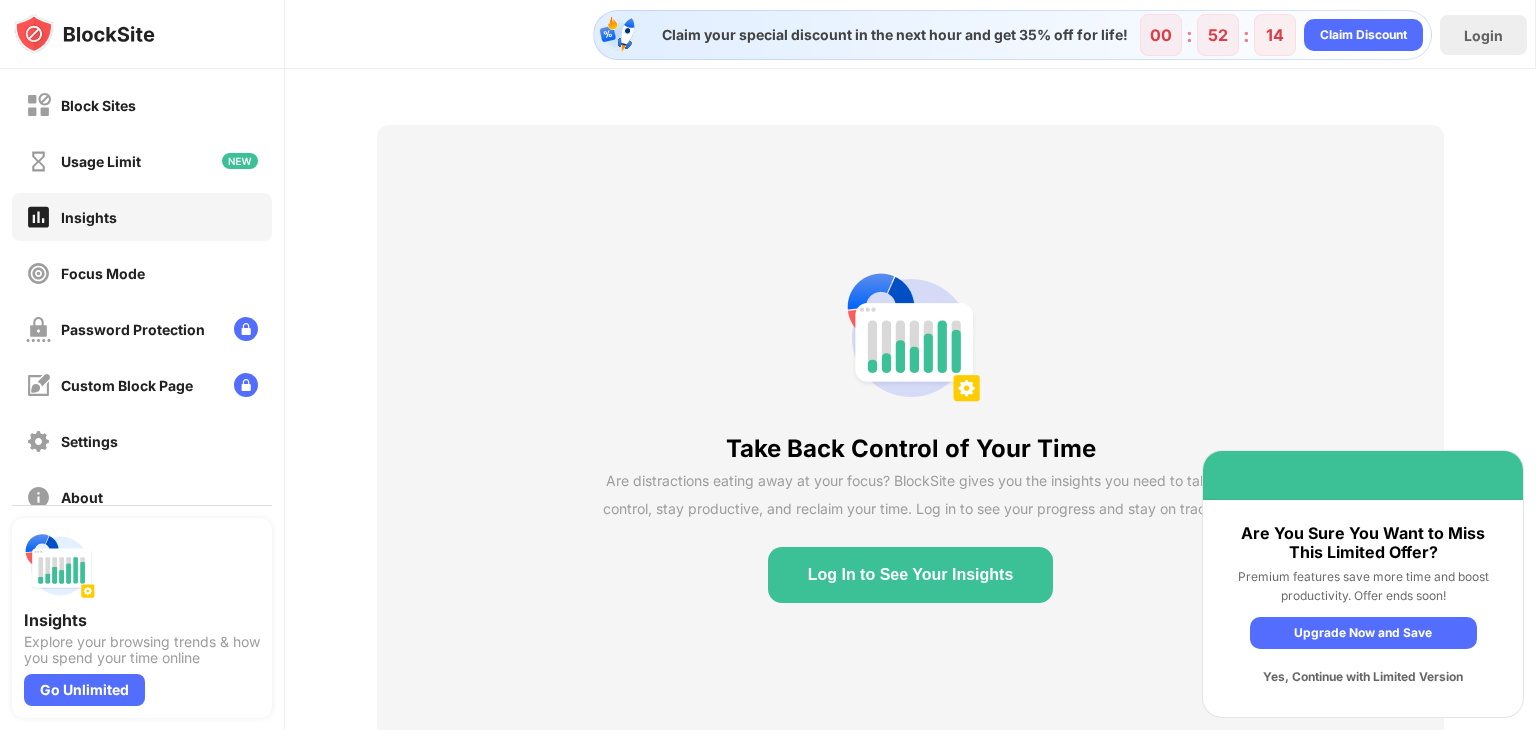 click on "Yes, Continue with Limited Version" at bounding box center [1363, 677] 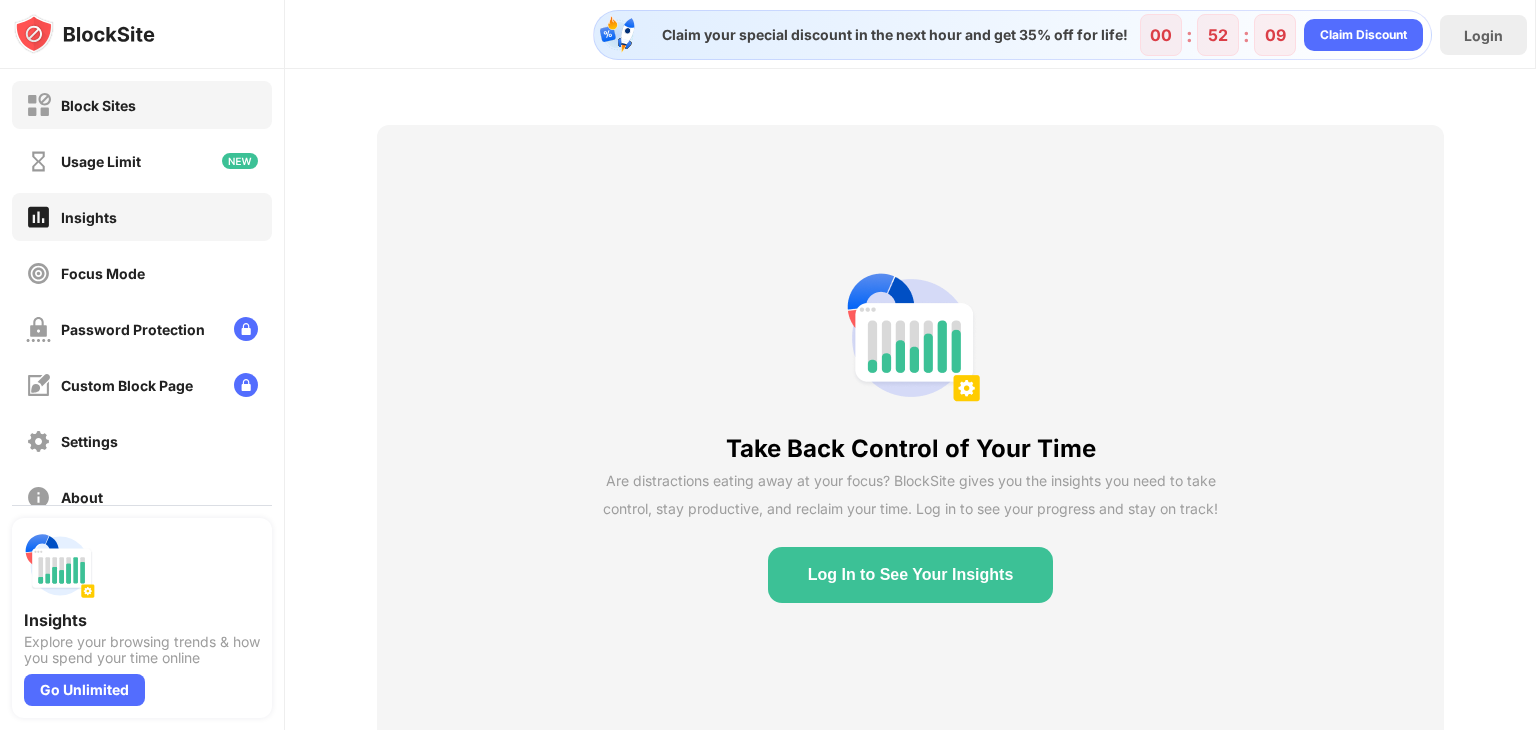 click on "Block Sites" at bounding box center (142, 105) 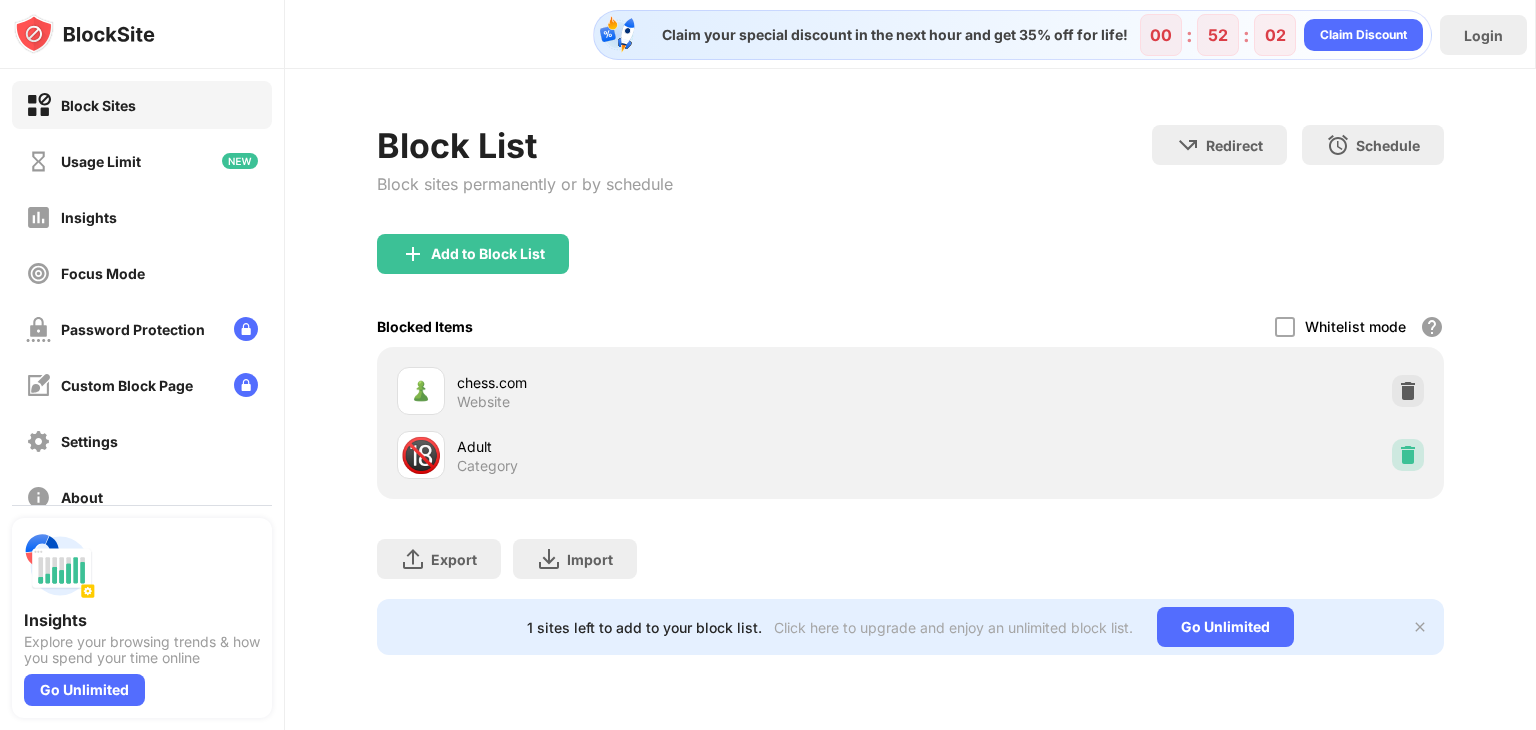click at bounding box center [1408, 455] 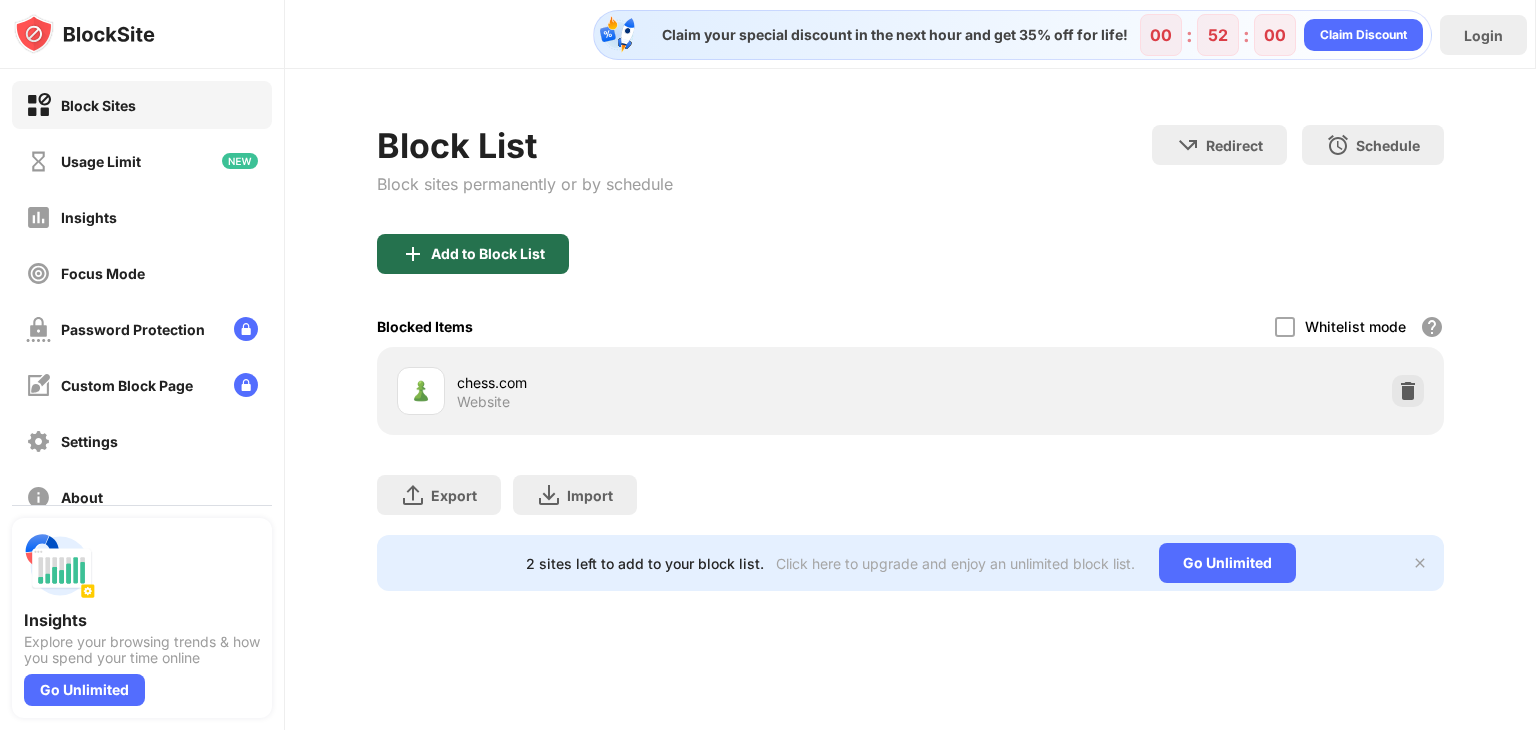 click on "Add to Block List" at bounding box center [488, 254] 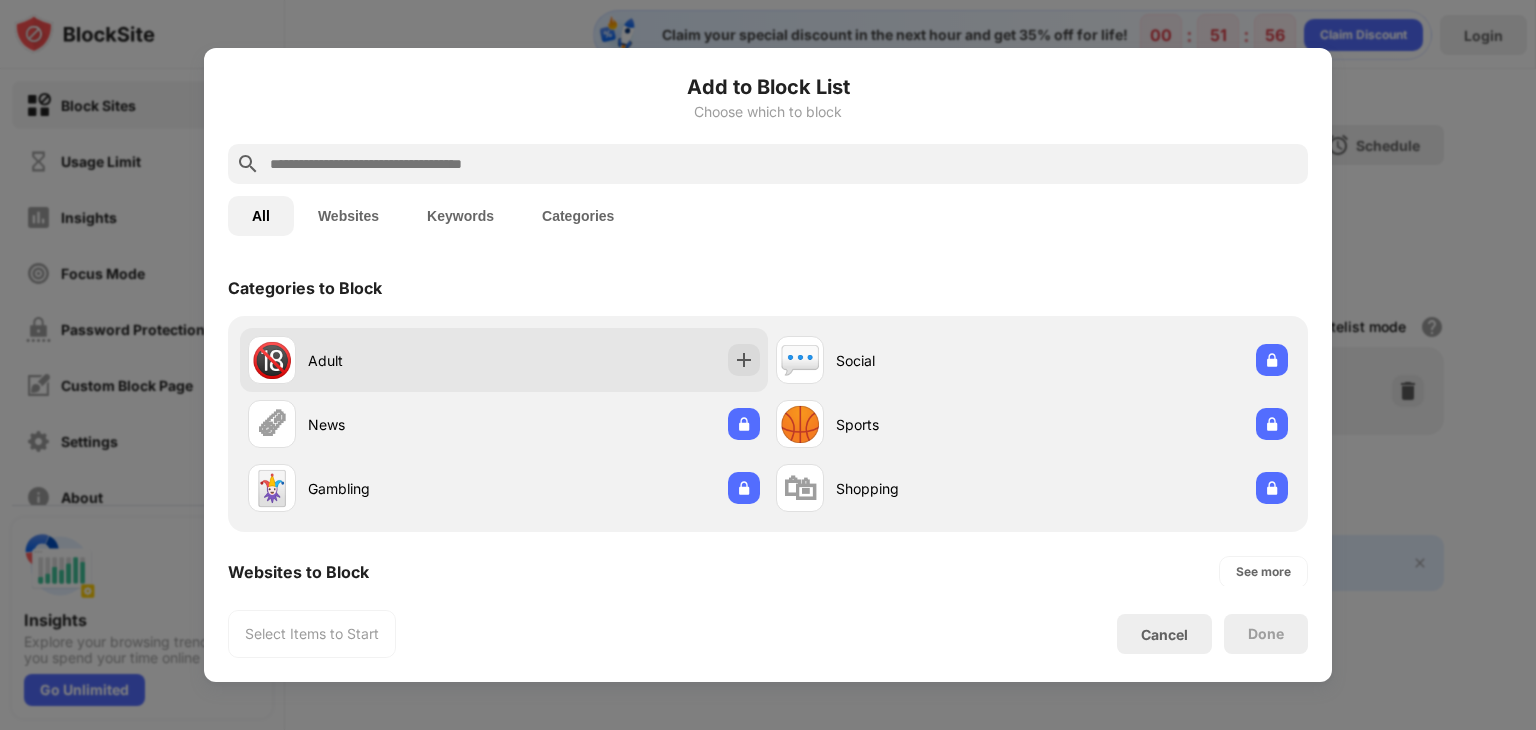 click on "🔞 Adult" at bounding box center [504, 360] 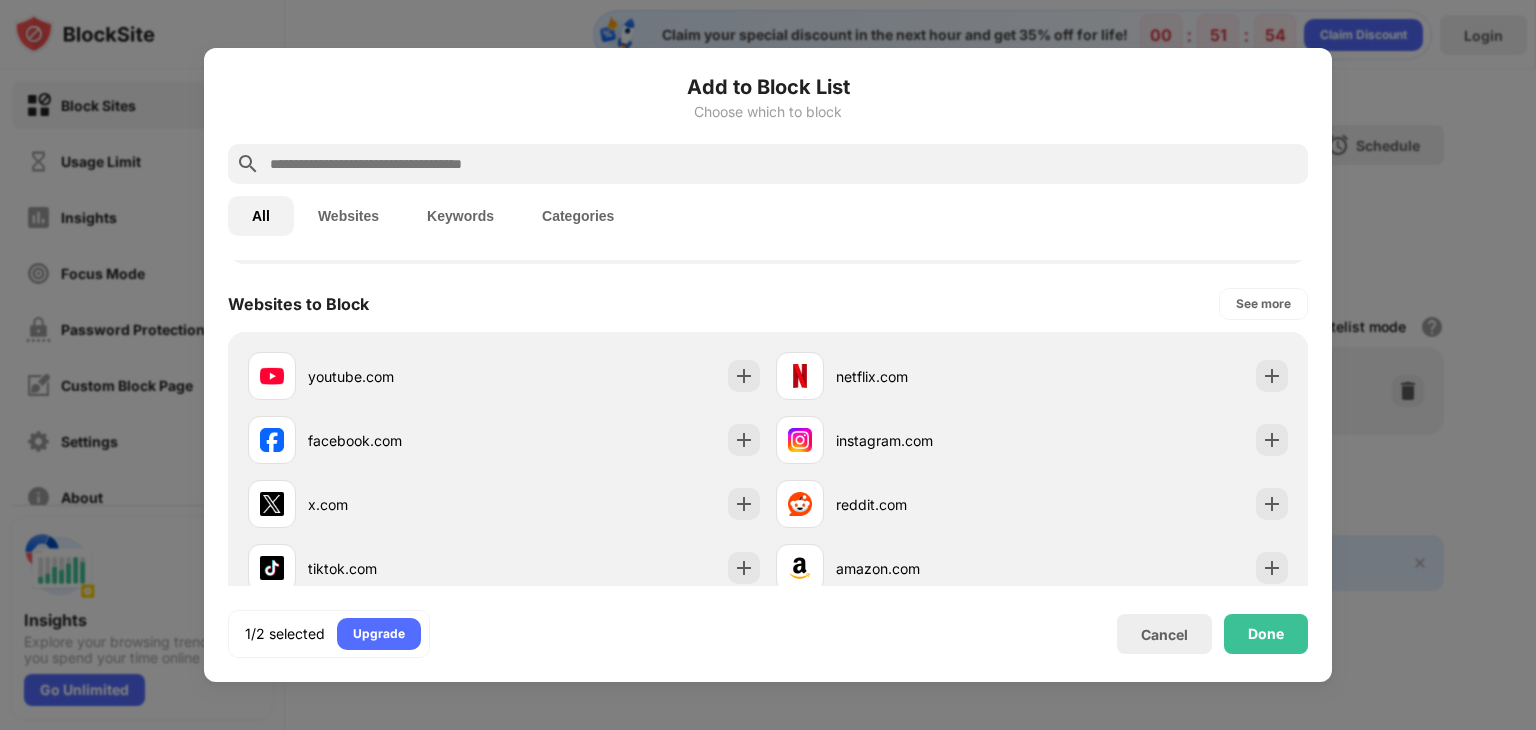 scroll, scrollTop: 300, scrollLeft: 0, axis: vertical 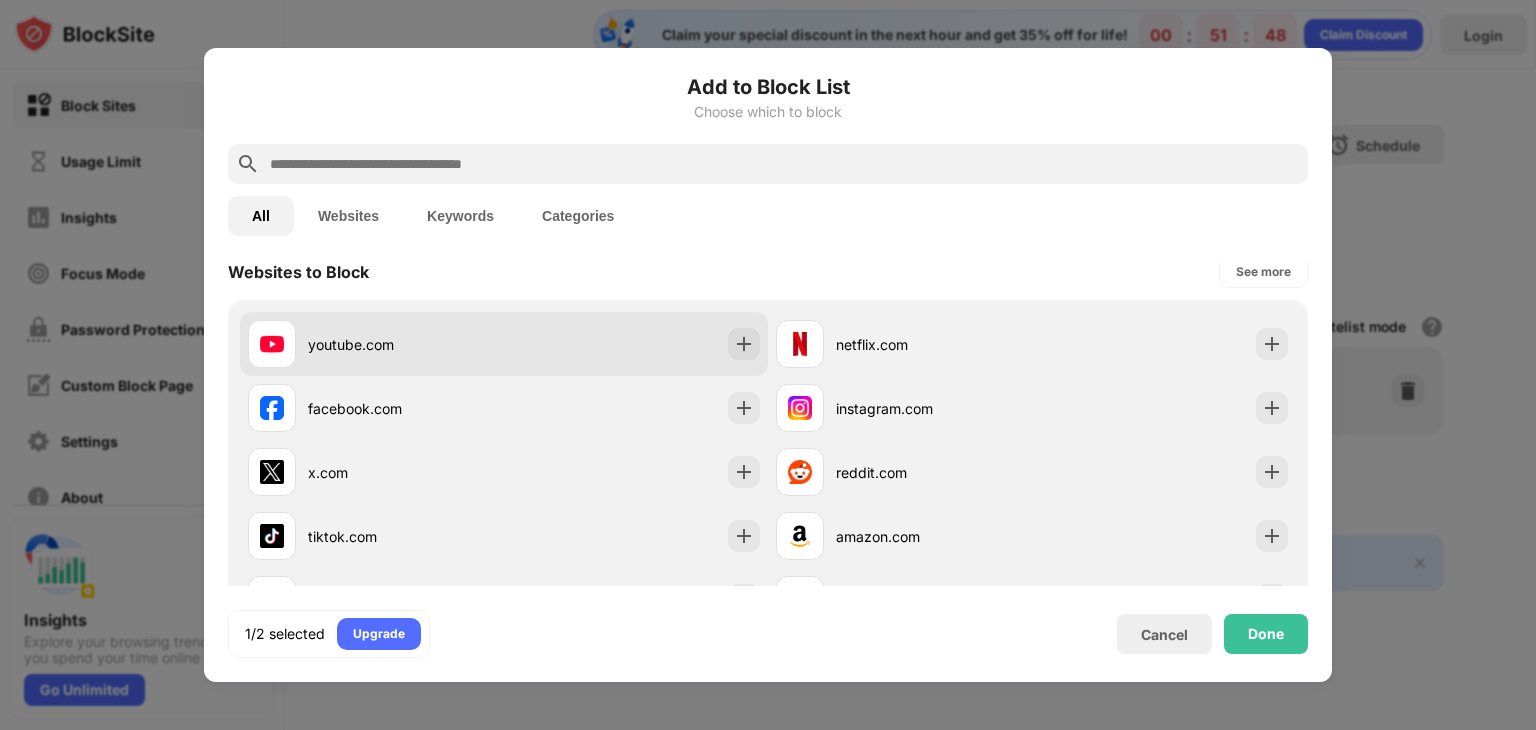 click on "youtube.com" at bounding box center (504, 344) 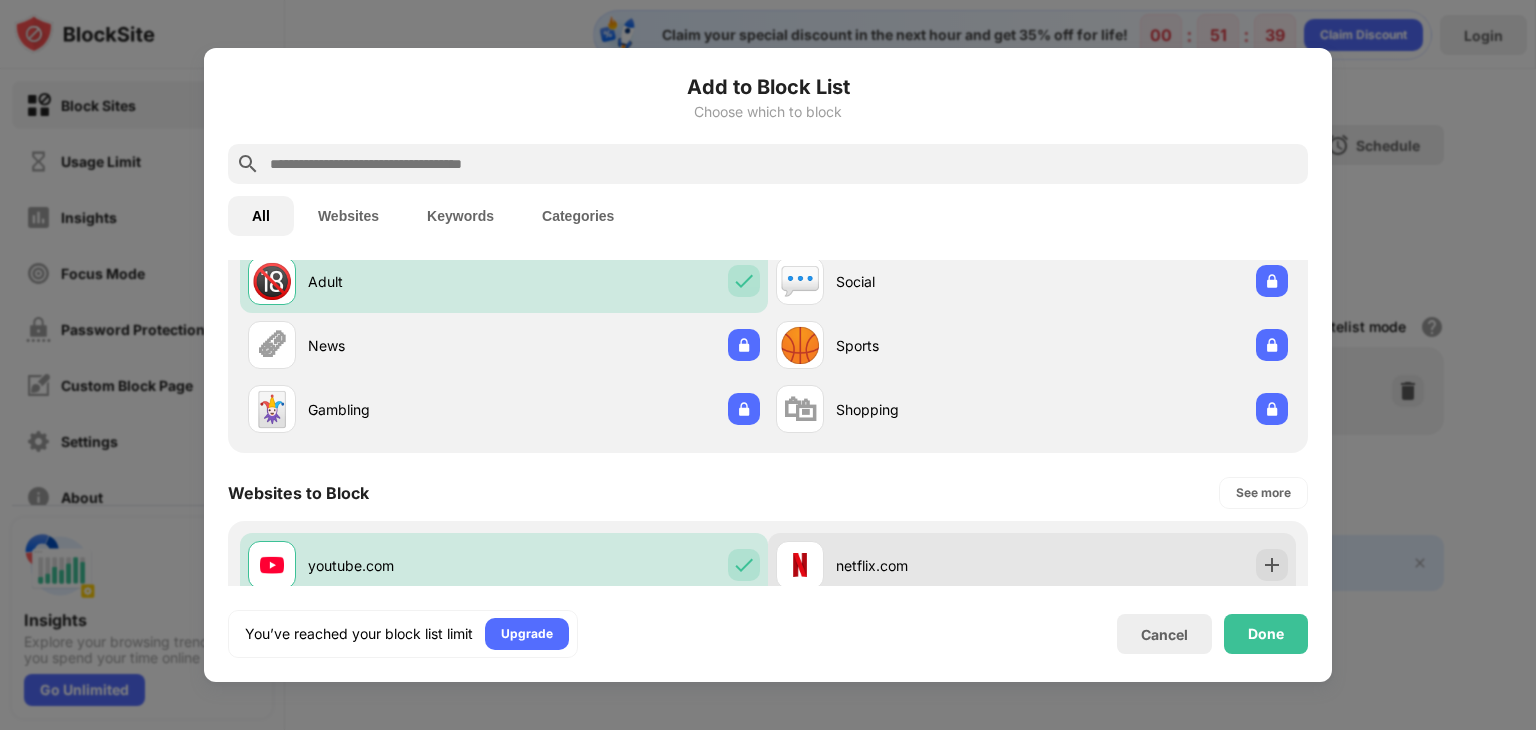 scroll, scrollTop: 0, scrollLeft: 0, axis: both 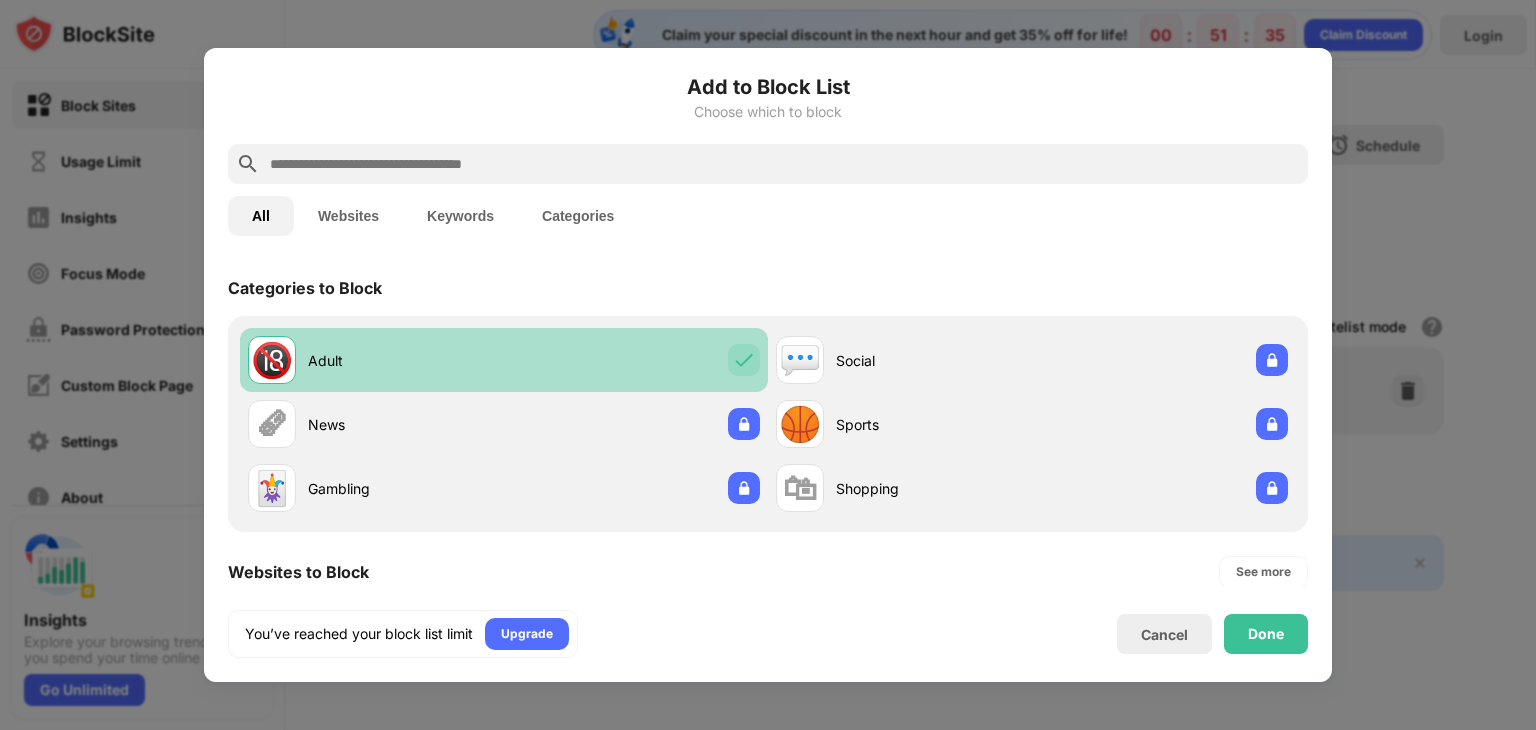 click on "🔞 Adult" at bounding box center (504, 360) 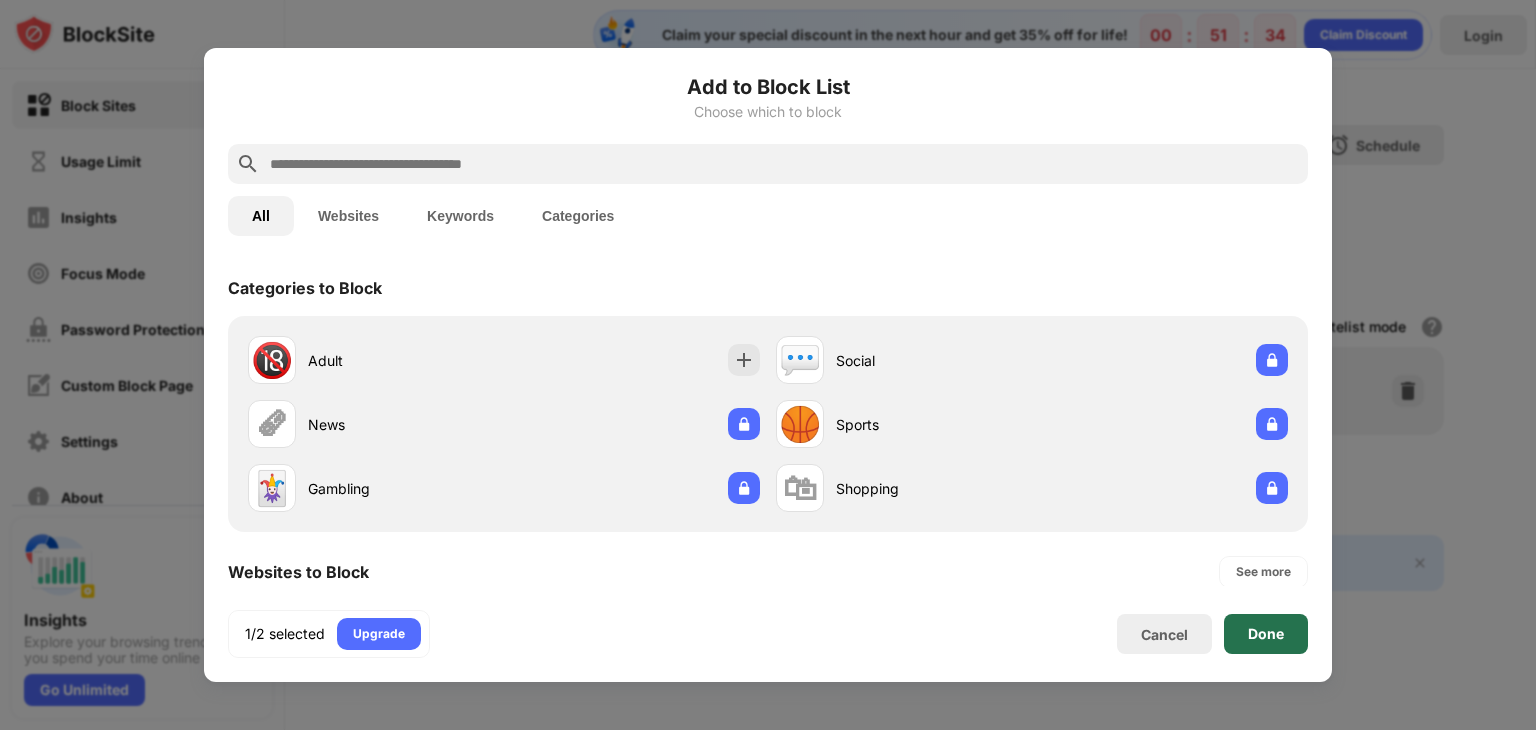 click on "Done" at bounding box center [1266, 634] 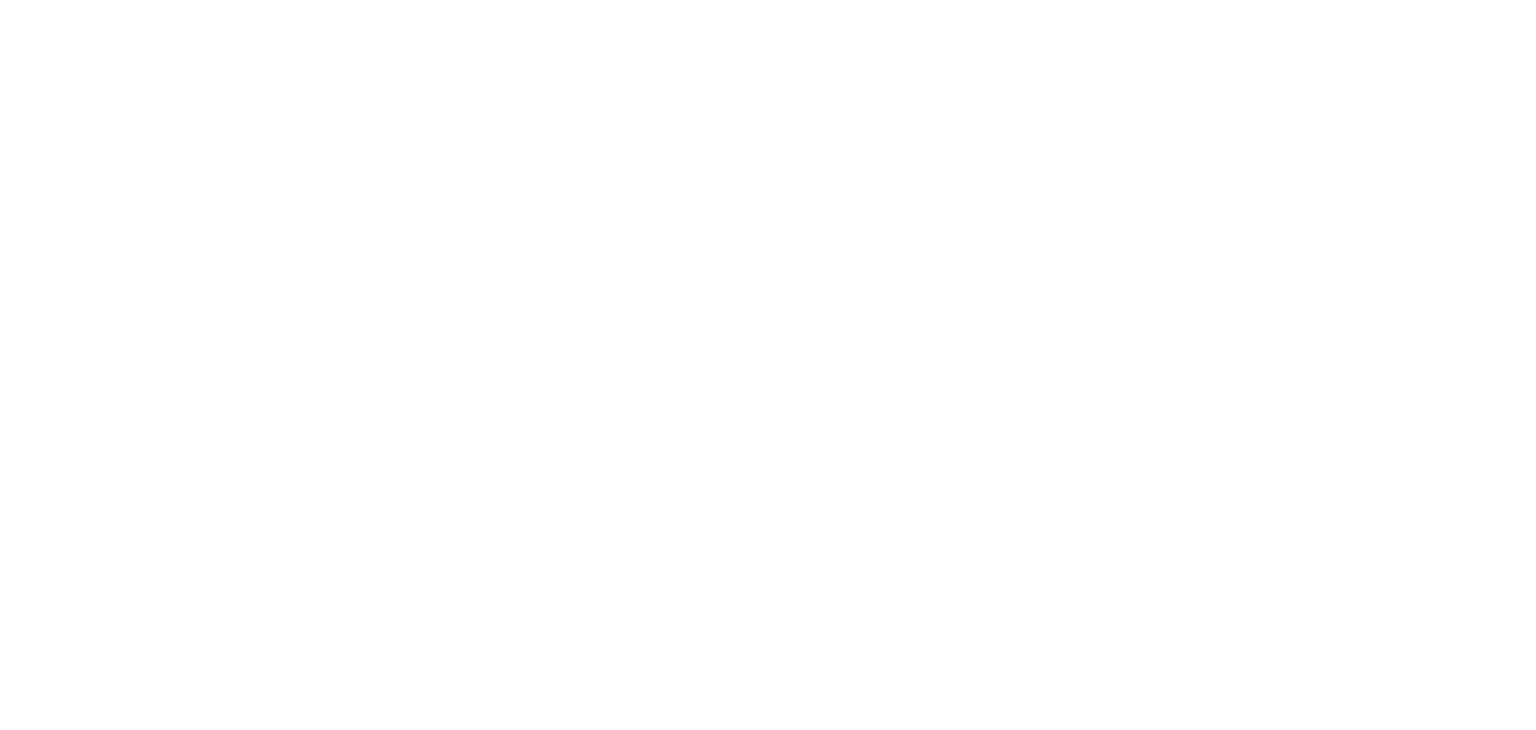 scroll, scrollTop: 0, scrollLeft: 0, axis: both 